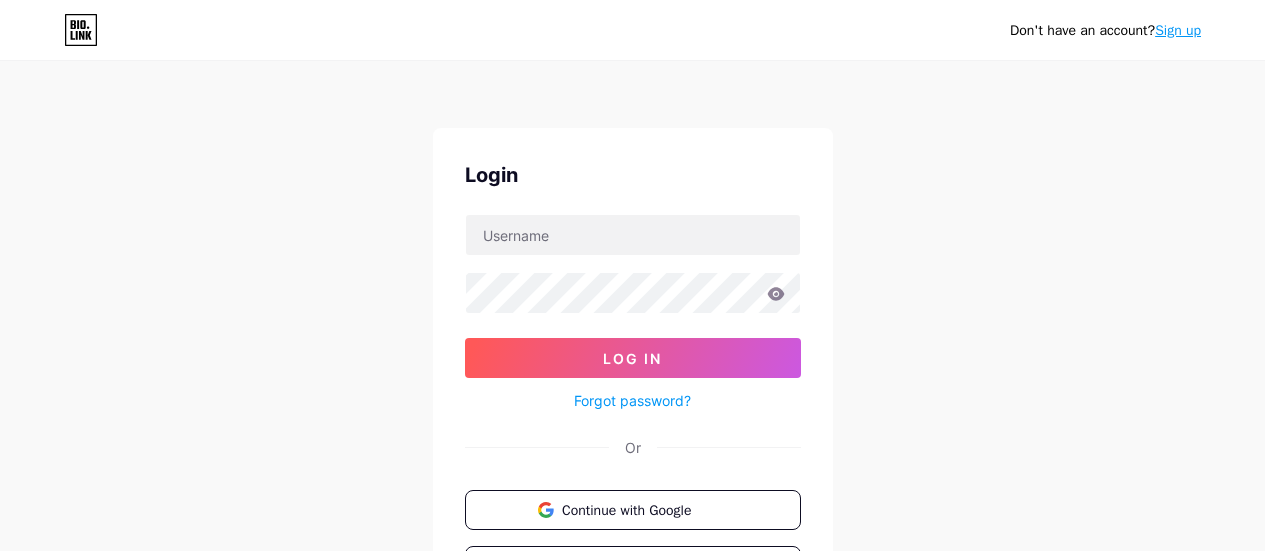 scroll, scrollTop: 0, scrollLeft: 0, axis: both 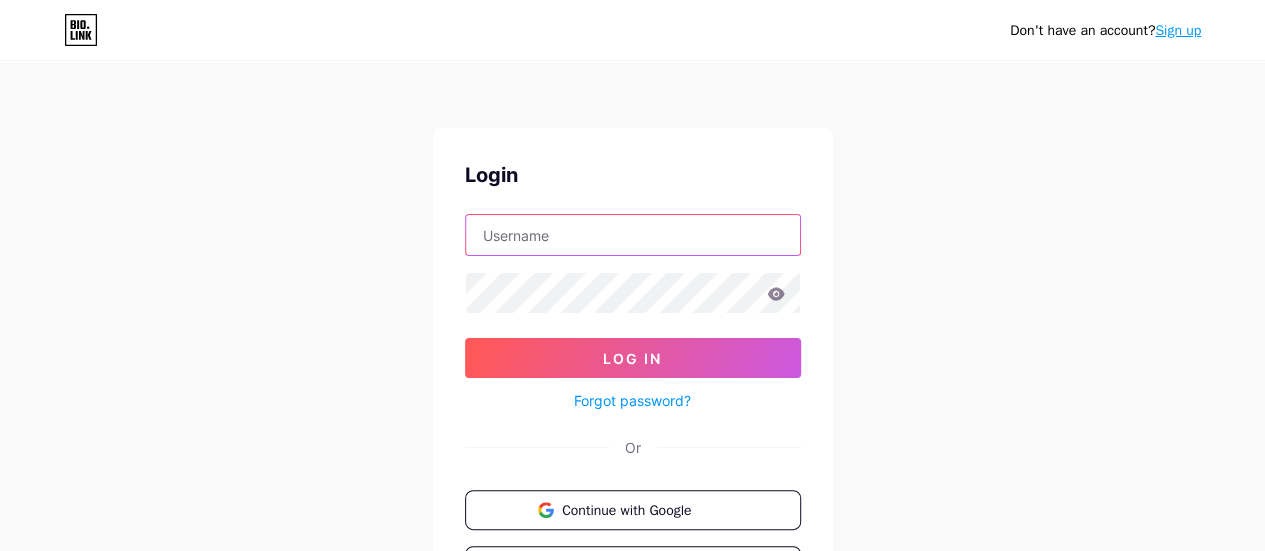 click at bounding box center (633, 235) 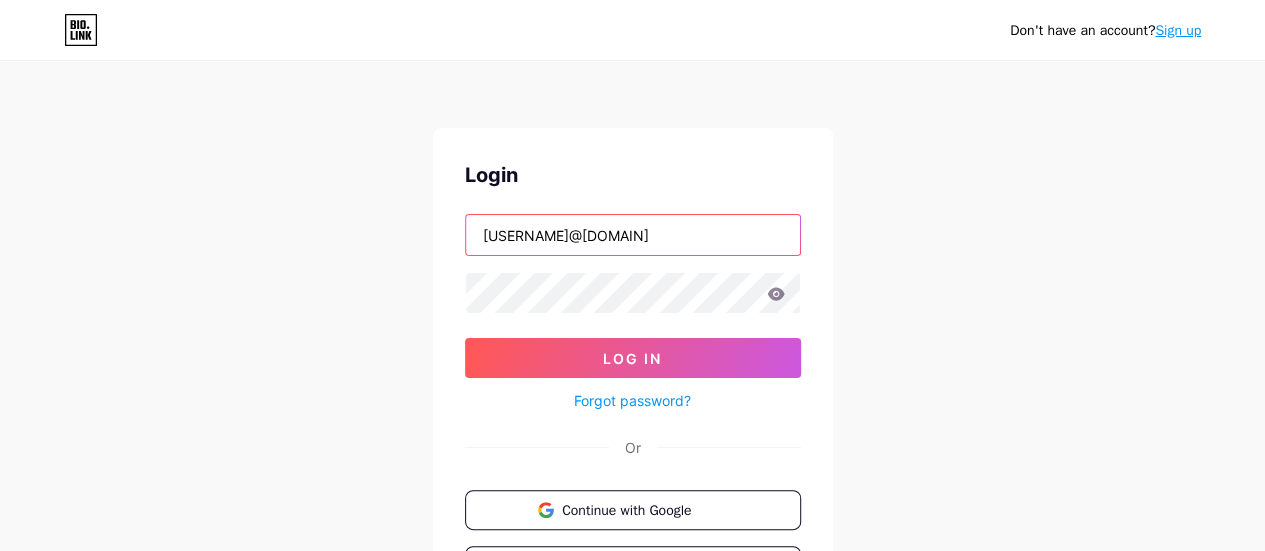 click on "seo.dchica@gmail.com" at bounding box center [633, 235] 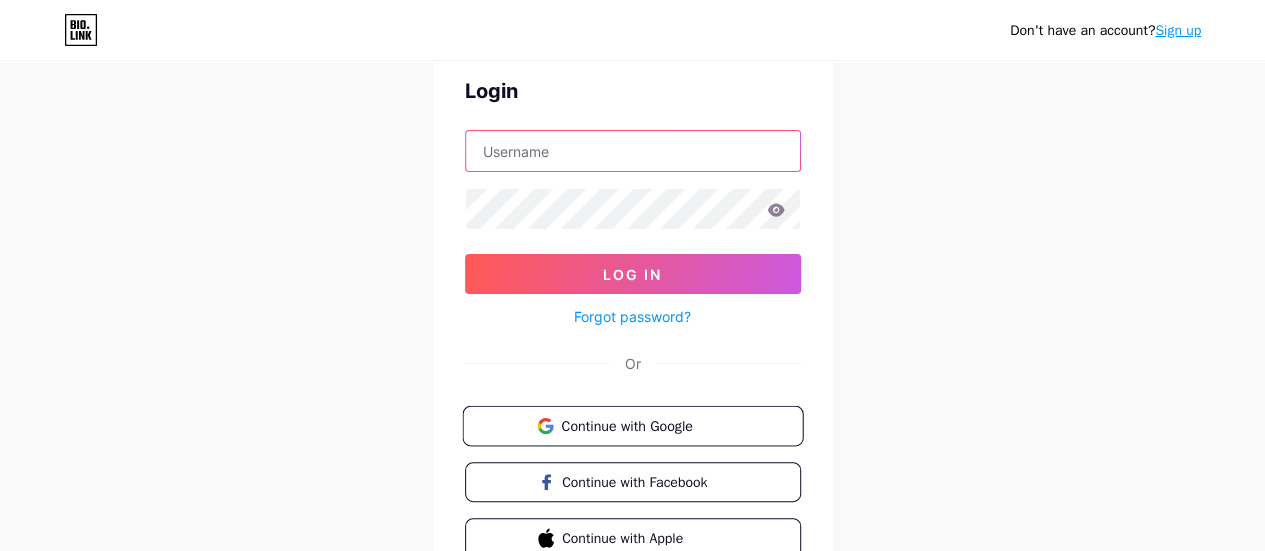 scroll, scrollTop: 83, scrollLeft: 0, axis: vertical 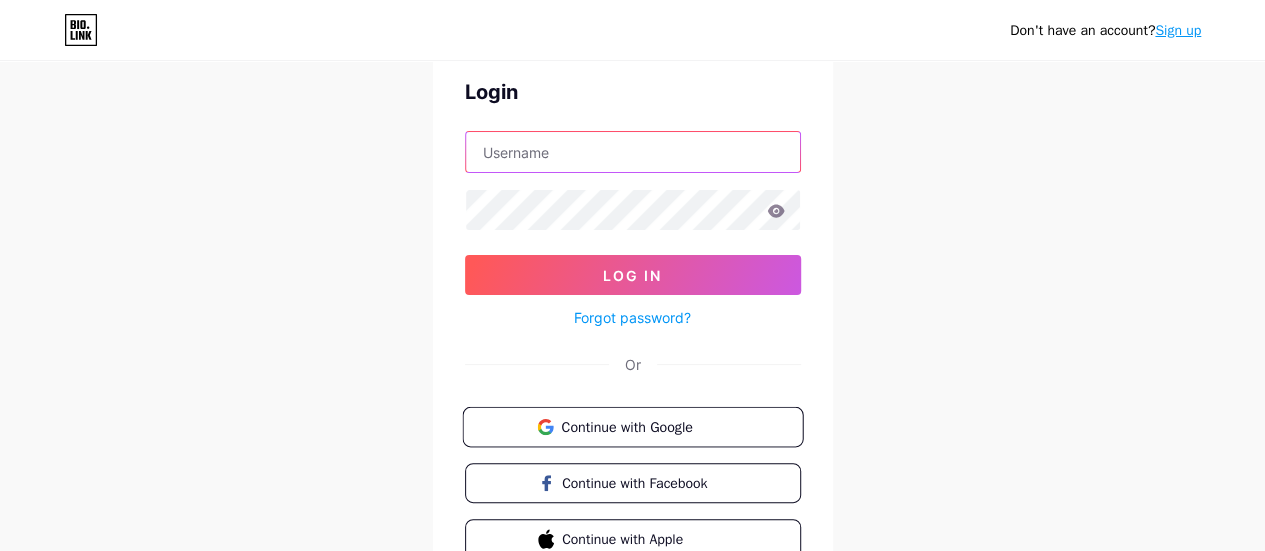type 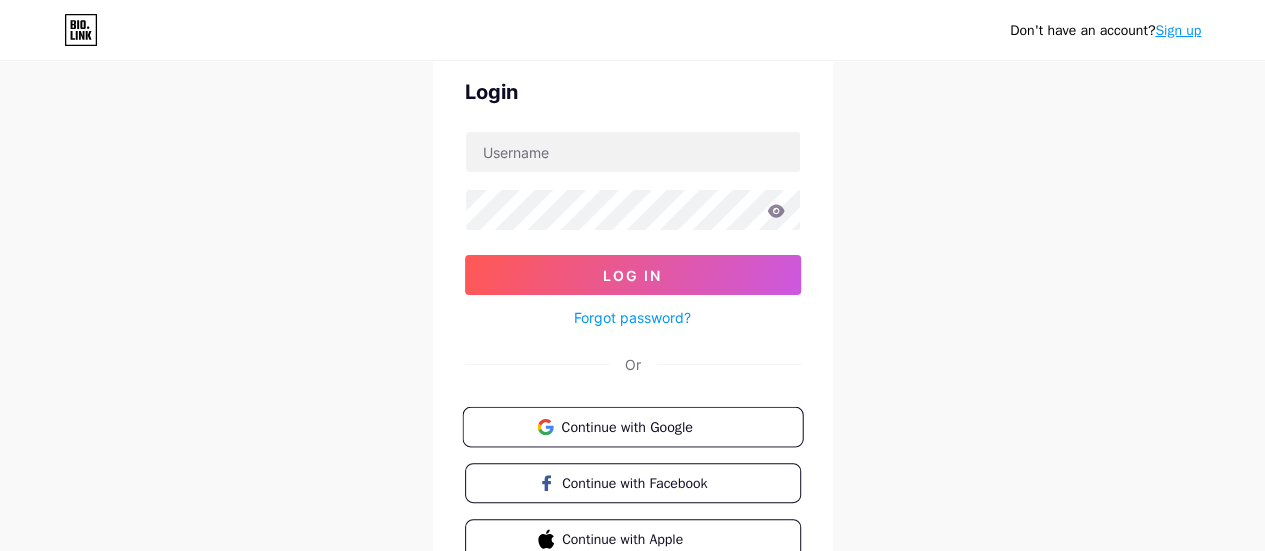 click on "Continue with Google" at bounding box center (644, 426) 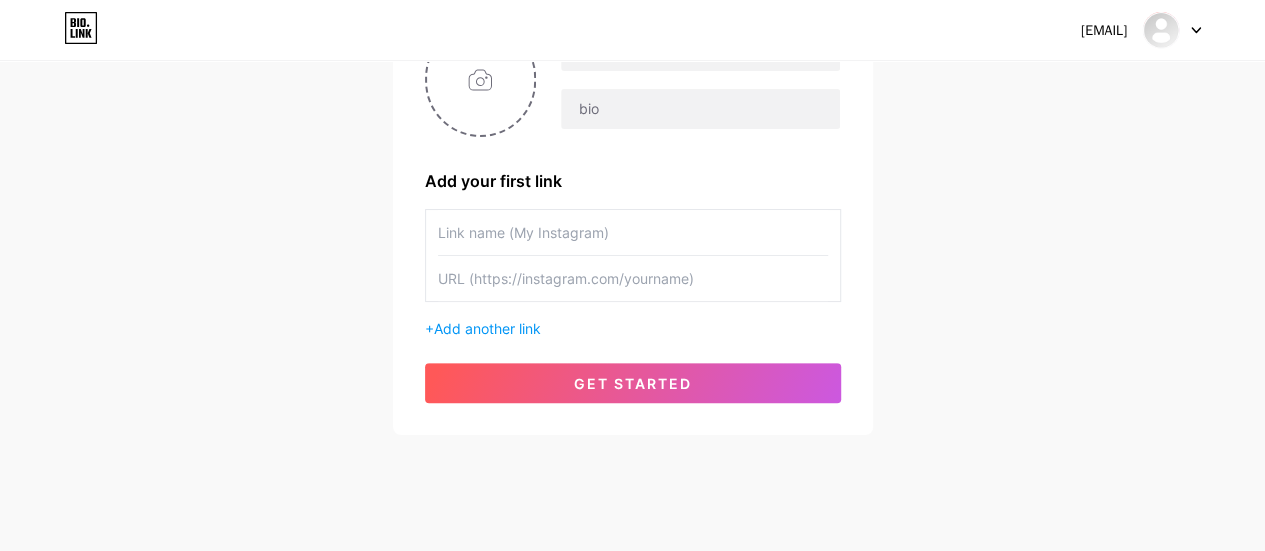 drag, startPoint x: 486, startPoint y: 292, endPoint x: 486, endPoint y: 309, distance: 17 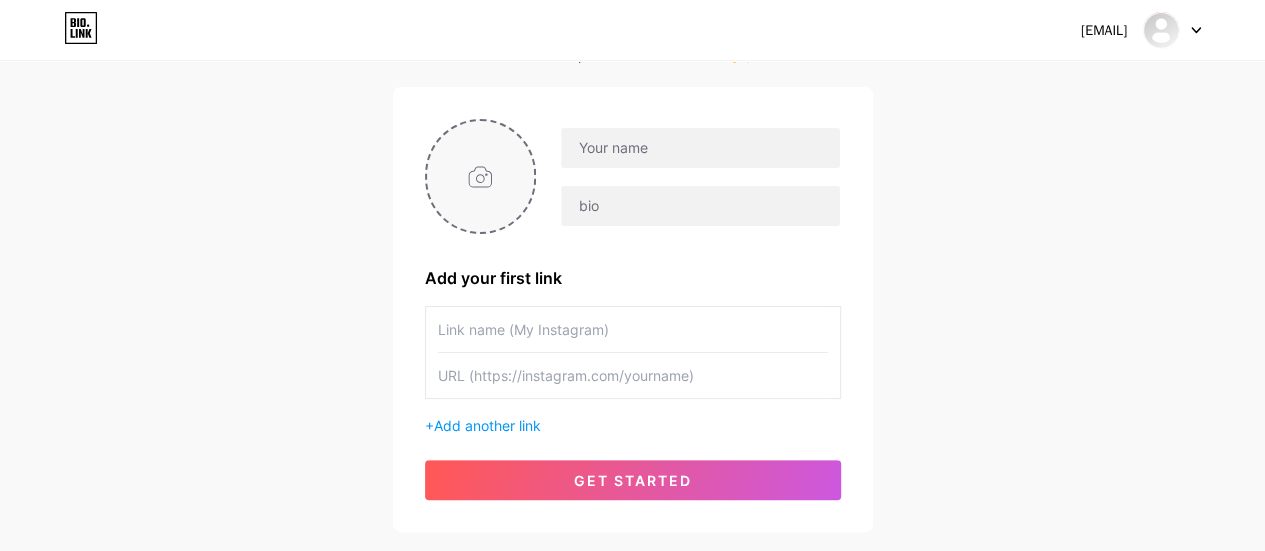scroll, scrollTop: 116, scrollLeft: 0, axis: vertical 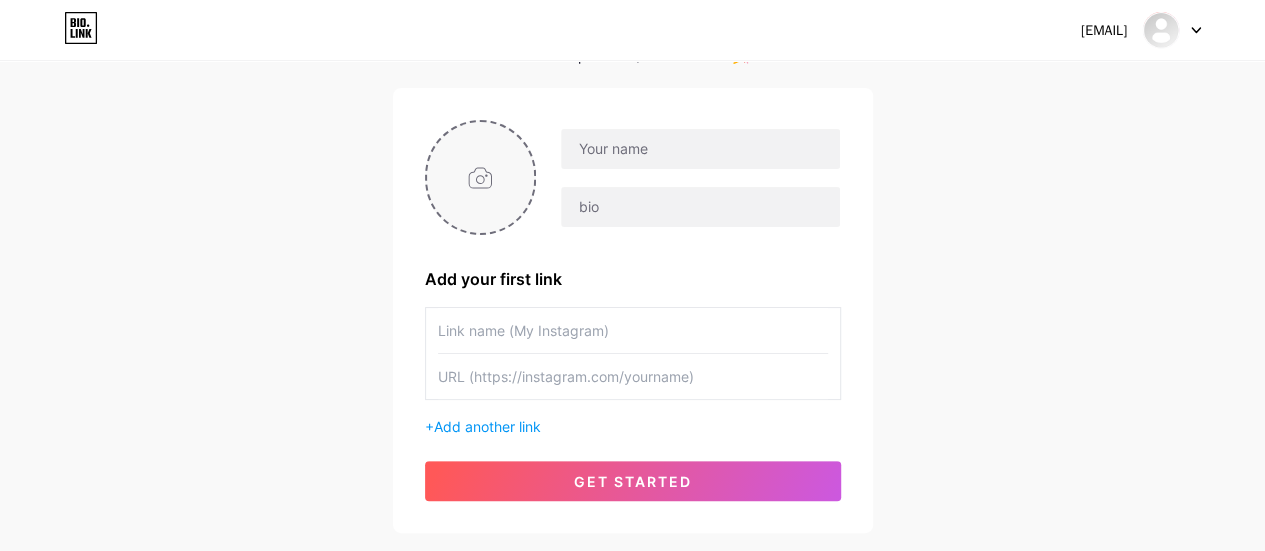click at bounding box center (481, 177) 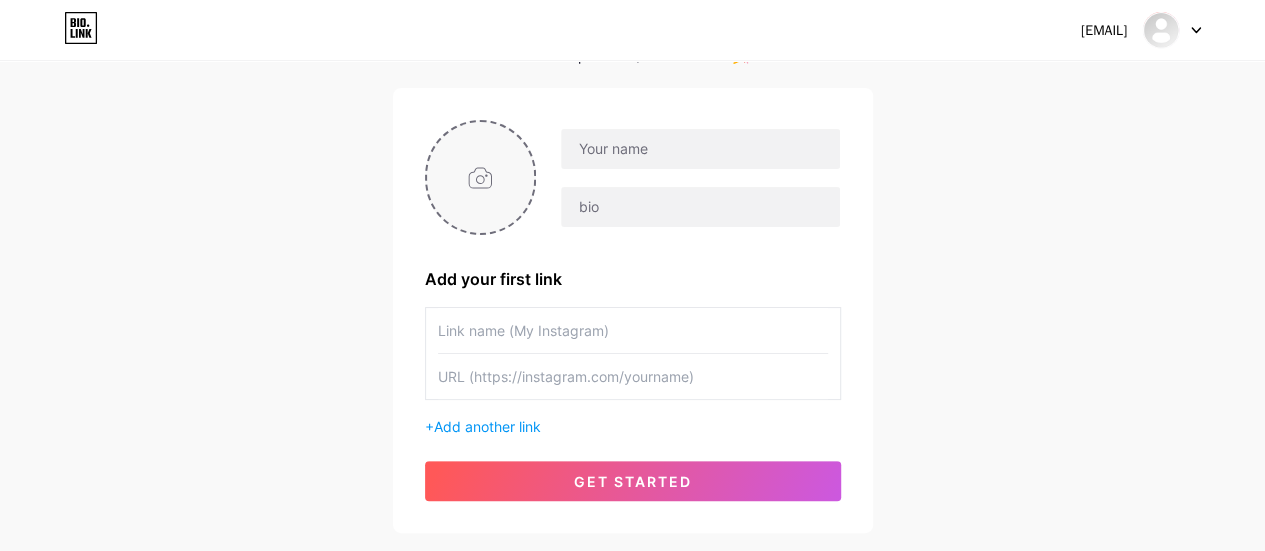 type on "C:\fakepath\input-onlinepngtools.png" 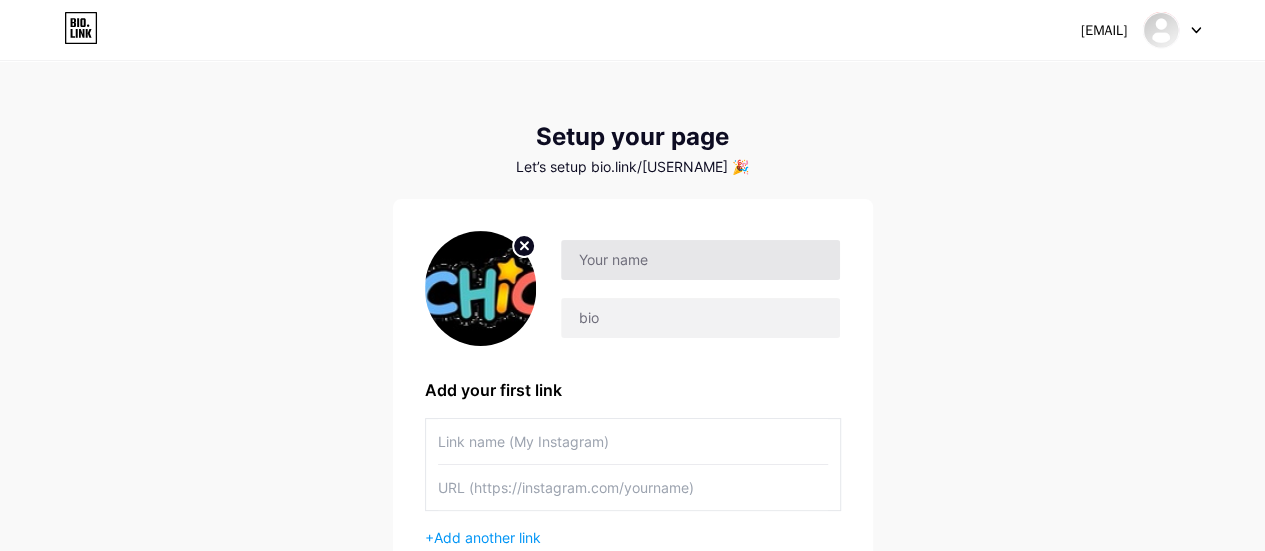 scroll, scrollTop: 0, scrollLeft: 0, axis: both 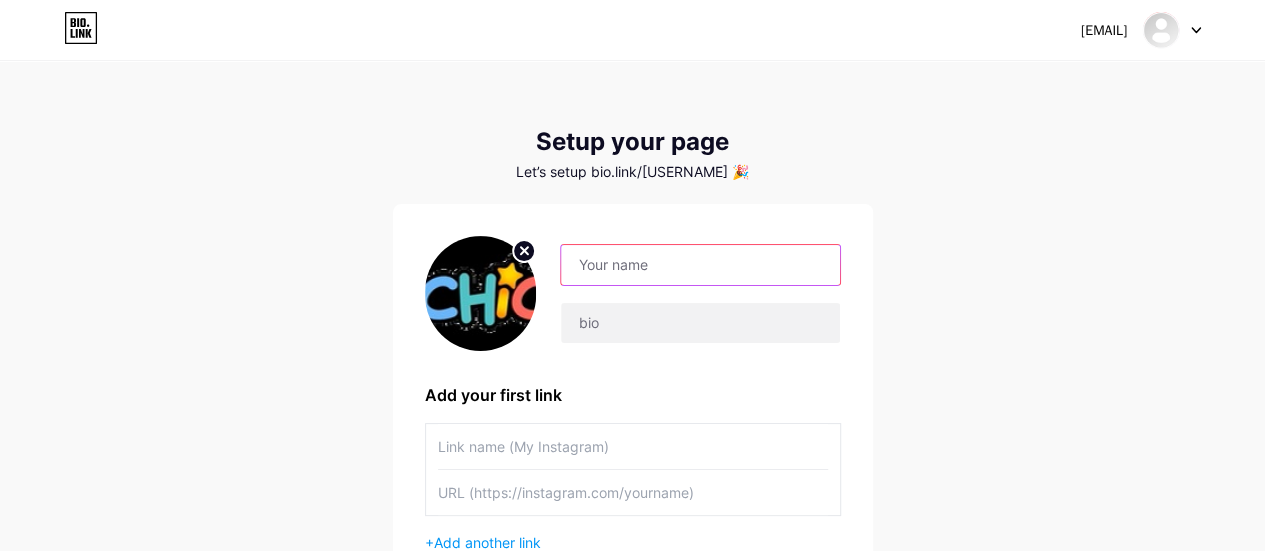 click at bounding box center (700, 265) 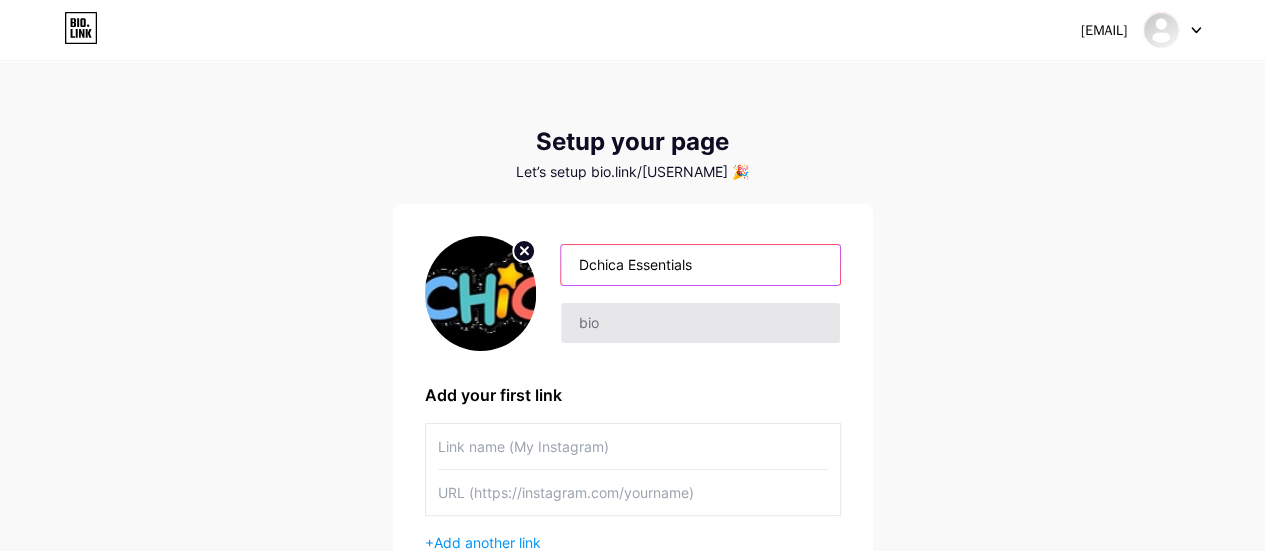 type on "Dchica Essentials" 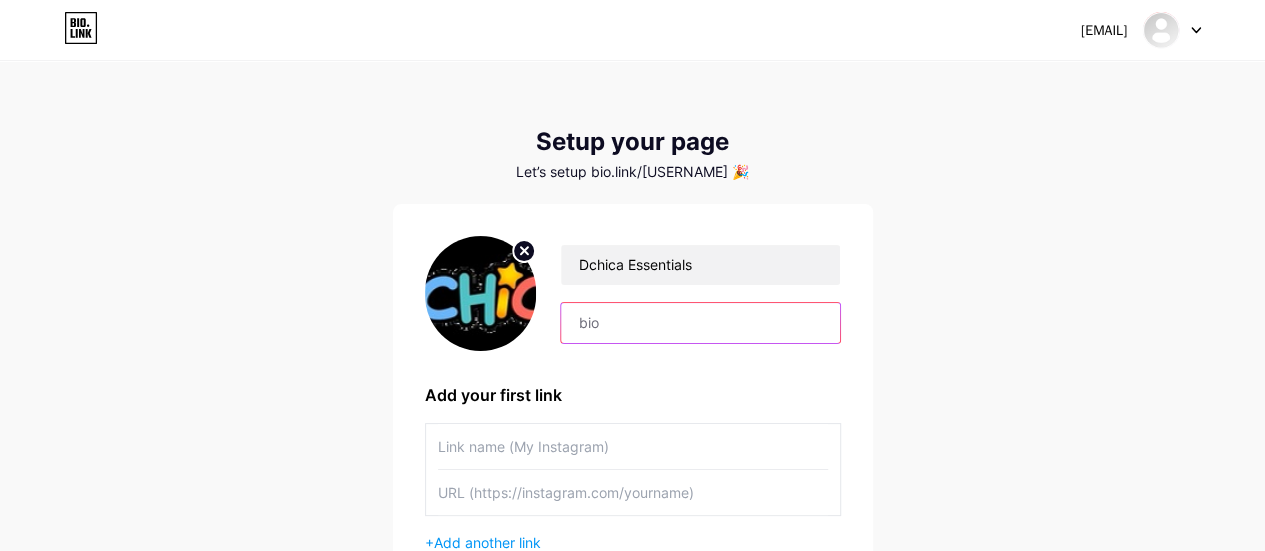 click at bounding box center [700, 323] 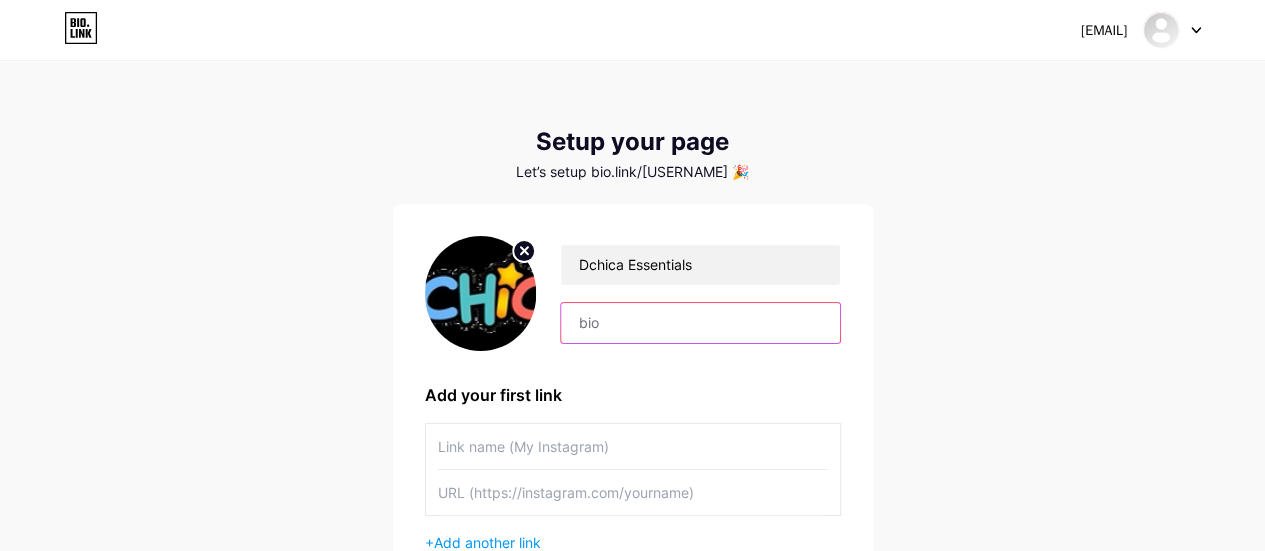 paste on "D’chica redefines period care with its innovative range of reusable period panties designed especially for girls and women. Made with breathable, skin-friendly fabric and multi-layer leakproof technology, our panties offer 8–10 hours of worry-free protection. No pads, no rashes—just comfort and confidence, whether you're at school, playing sports, or sleeping peacefully. D’chica’s period care collection empowers young girls with products that are gentle, hygienic, and sustainable. Trusted by thousands of mo" 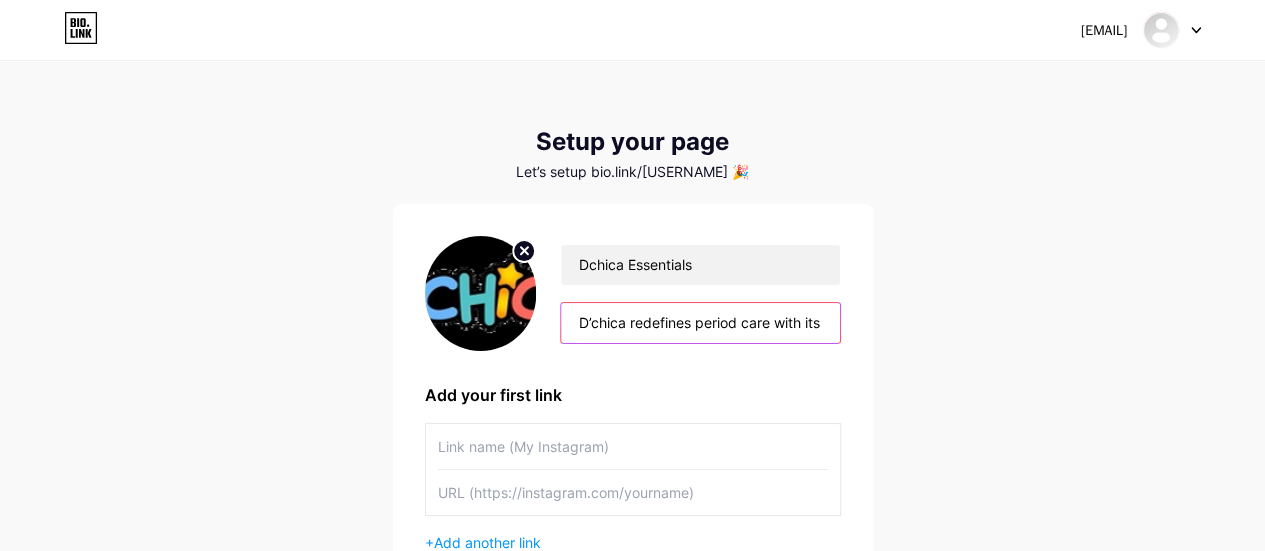scroll, scrollTop: 0, scrollLeft: 3129, axis: horizontal 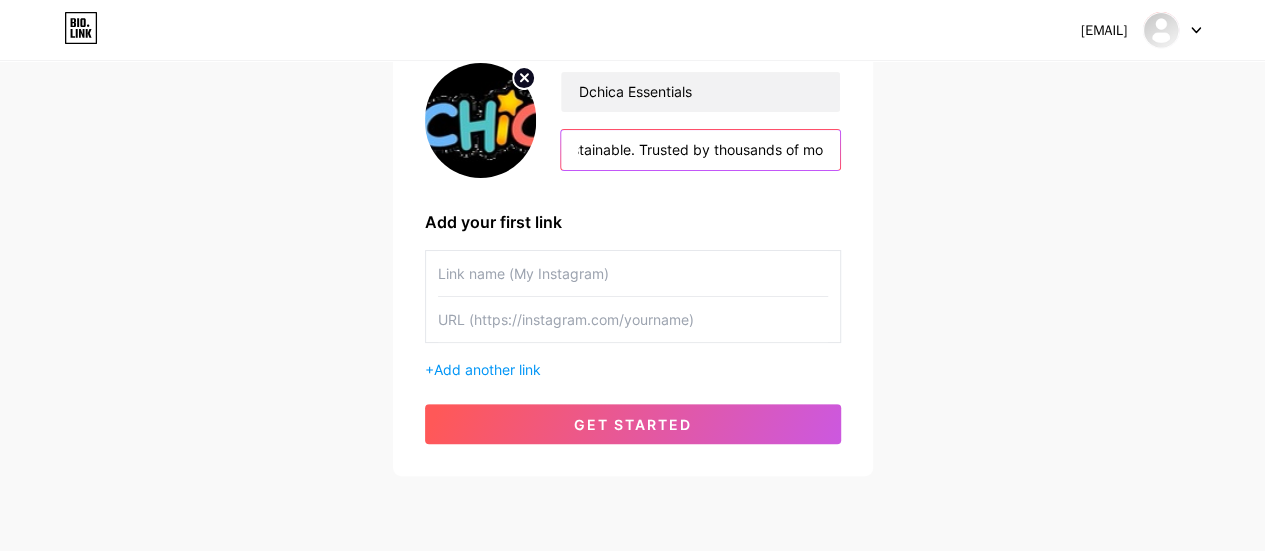type on "D’chica redefines period care with its innovative range of reusable period panties designed especially for girls and women. Made with breathable, skin-friendly fabric and multi-layer leakproof technology, our panties offer 8–10 hours of worry-free protection. No pads, no rashes—just comfort and confidence, whether you're at school, playing sports, or sleeping peacefully. D’chica’s period care collection empowers young girls with products that are gentle, hygienic, and sustainable. Trusted by thousands of mo" 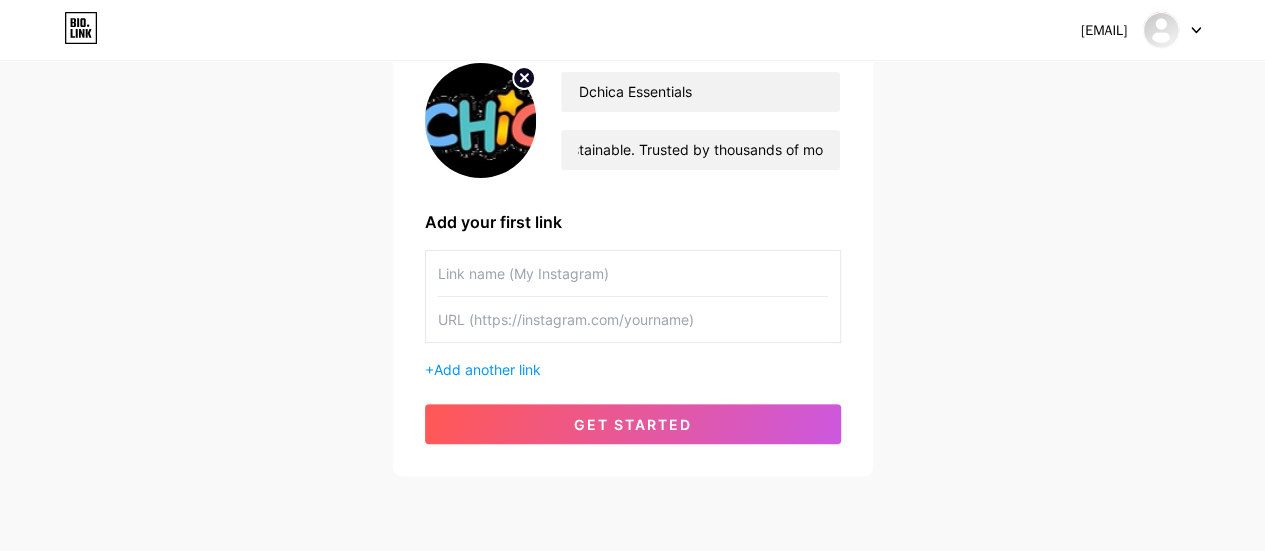 scroll, scrollTop: 0, scrollLeft: 0, axis: both 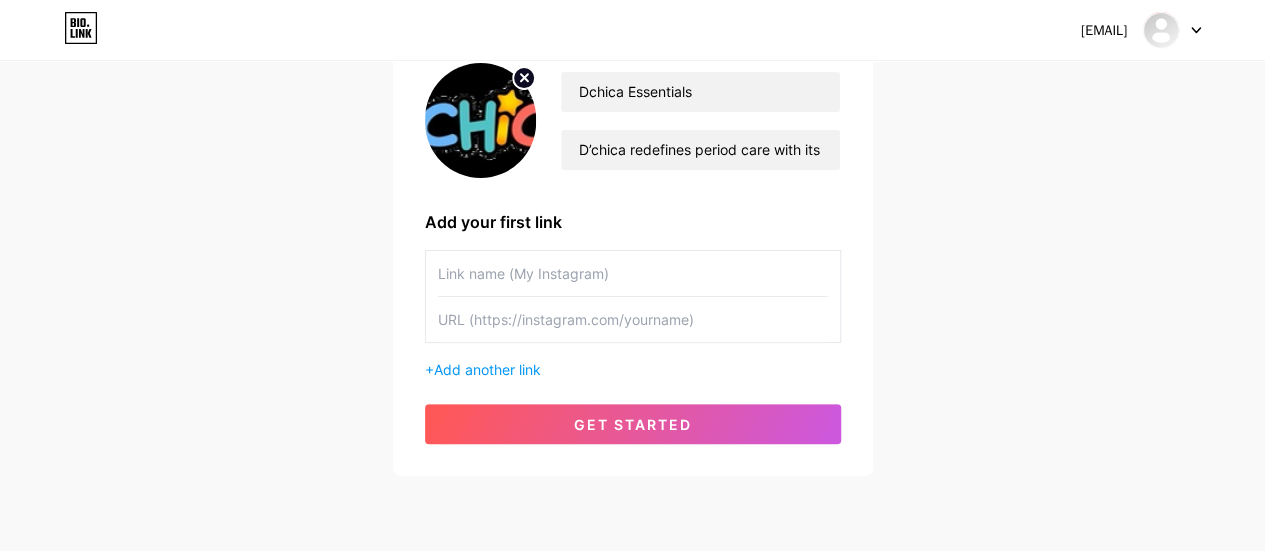 click at bounding box center (633, 273) 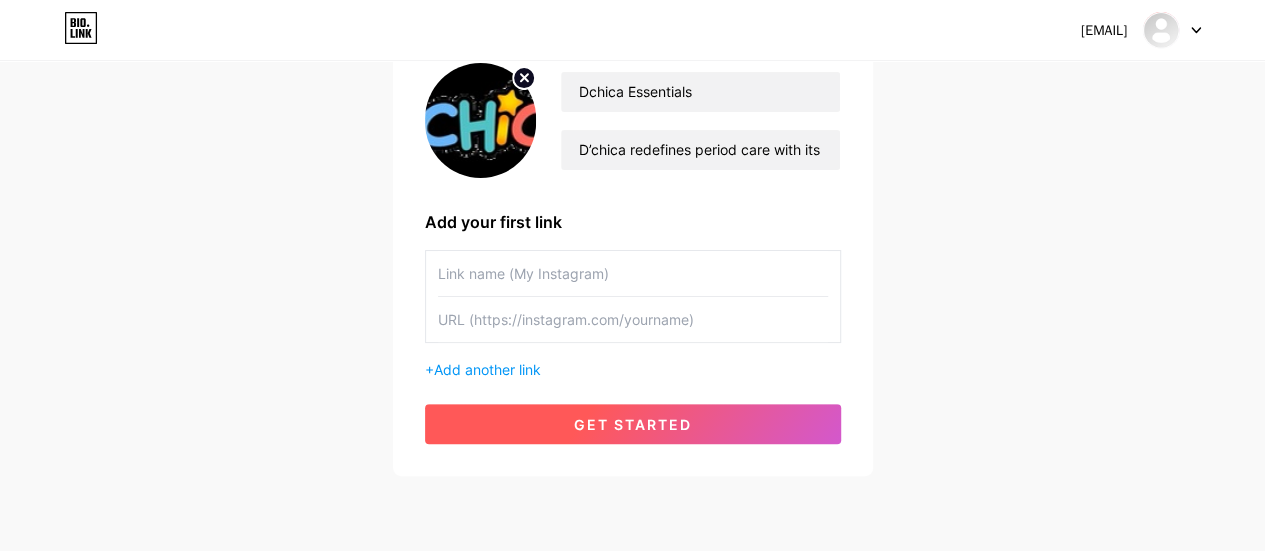 click on "get started" at bounding box center [633, 424] 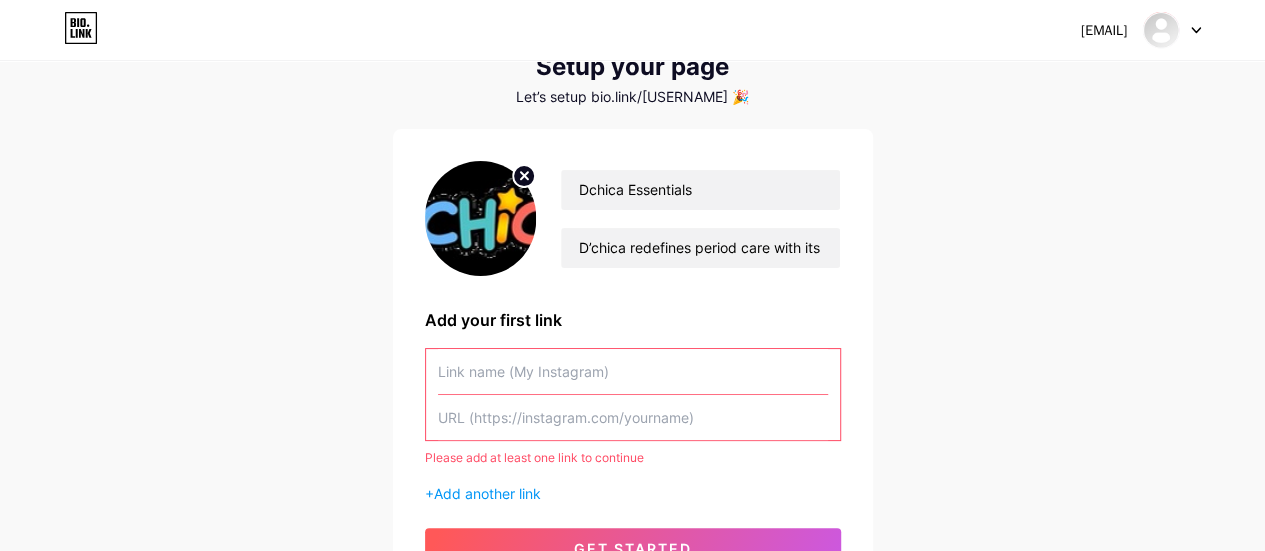 scroll, scrollTop: 266, scrollLeft: 0, axis: vertical 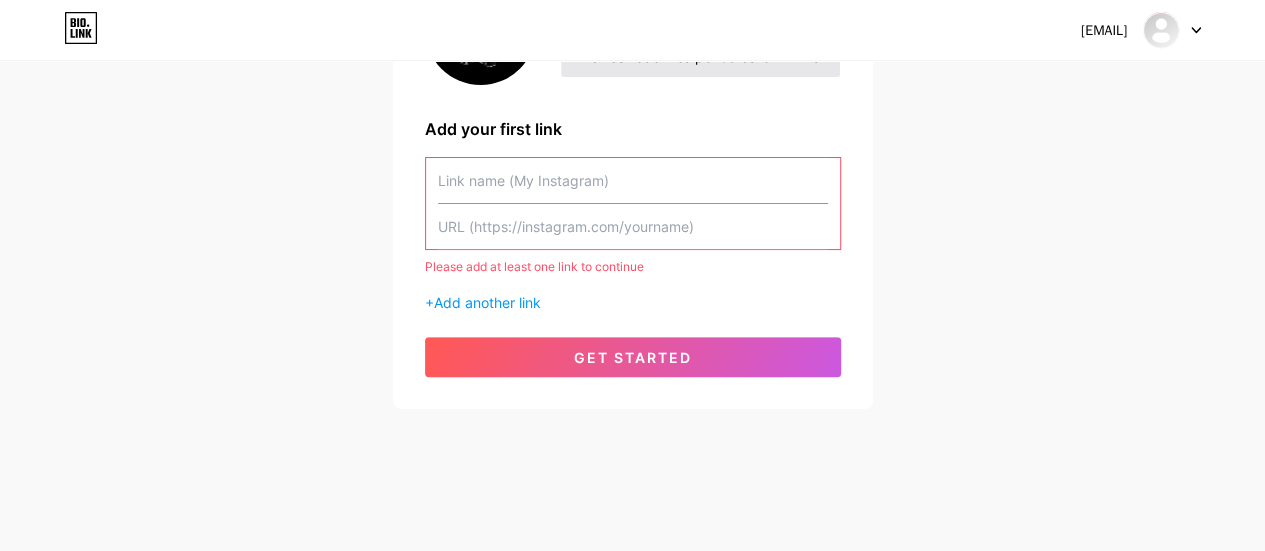 type 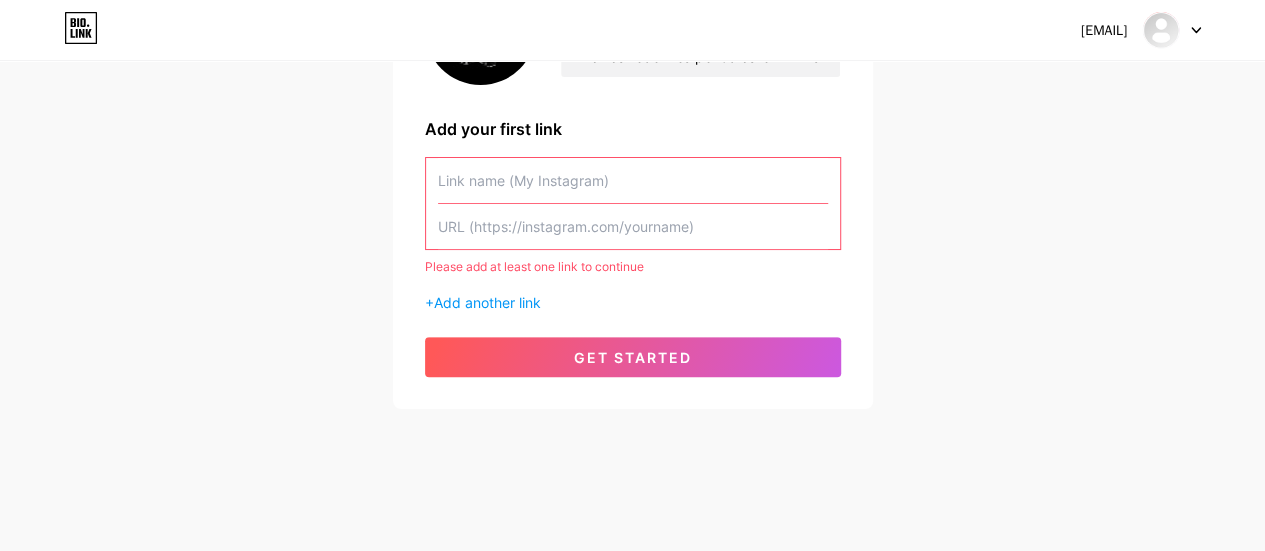 click at bounding box center (633, 180) 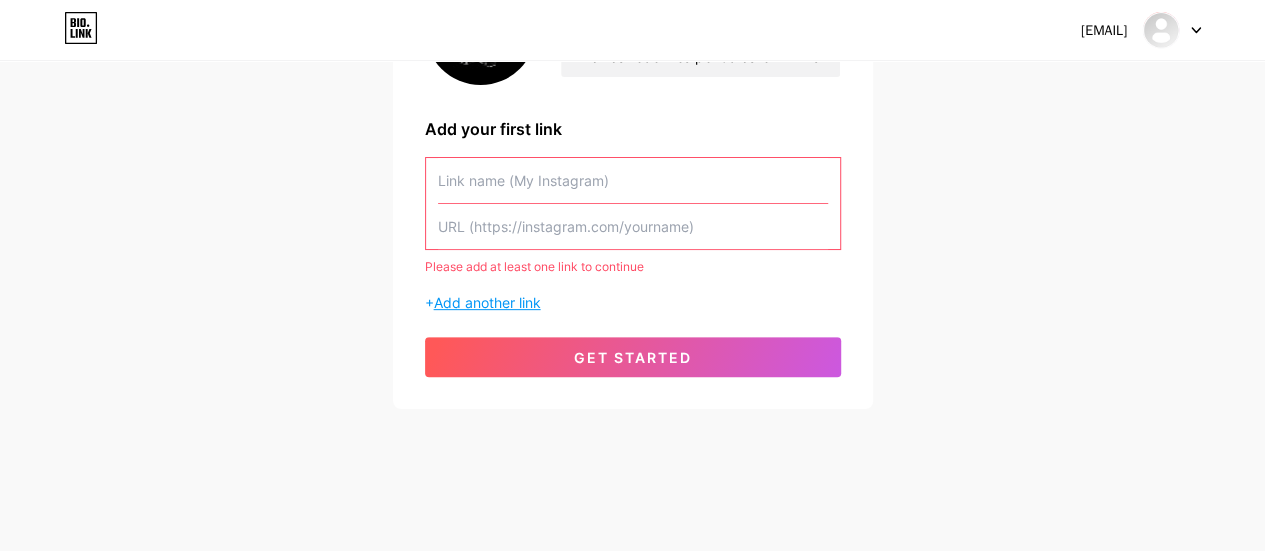 click on "Add another link" at bounding box center [487, 302] 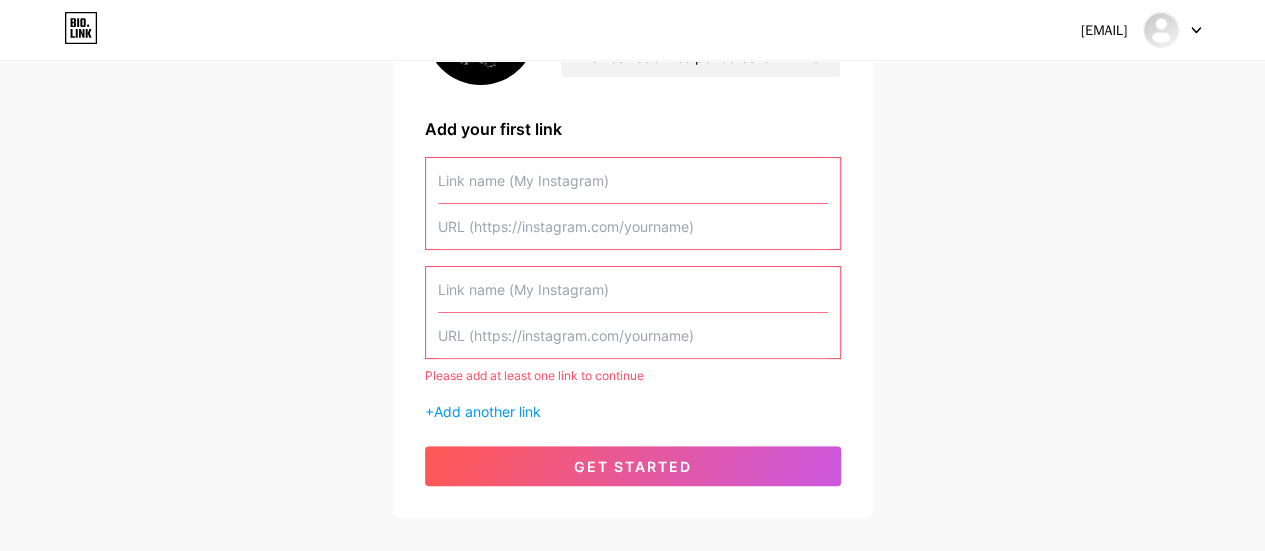 click on "Let’s setup bio.link/[USERNAME] 🎉               Dchica Essentials     D’chica redefines period care with its innovative range of reusable period panties designed especially for girls and women. Made with breathable, skin-friendly fabric and multi-layer leakproof technology, our panties offer 8–10 hours of worry-free protection. No pads, no rashes—just comfort and confidence, whether you're at school, playing sports, or sleeping peacefully. D’chica’s period care collection empowers young girls with products that are gentle, hygienic, and sustainable. Trusted by thousands of mo     Add your first link             Please add at least one link to continue
+  Add another link     get started" at bounding box center (632, 158) 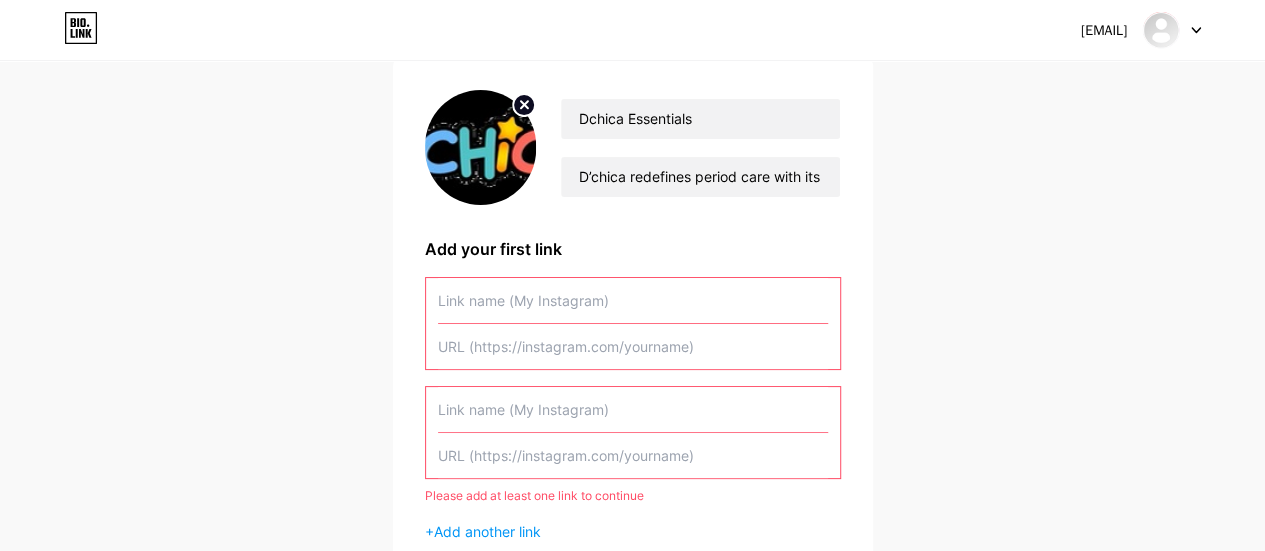 scroll, scrollTop: 374, scrollLeft: 0, axis: vertical 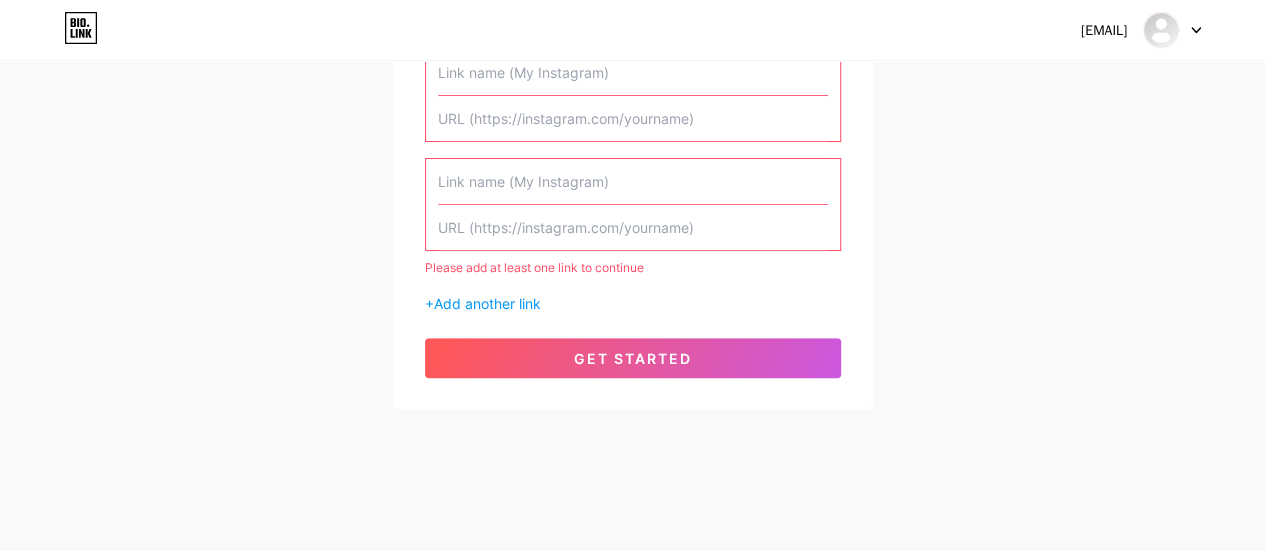 click at bounding box center [1196, 30] 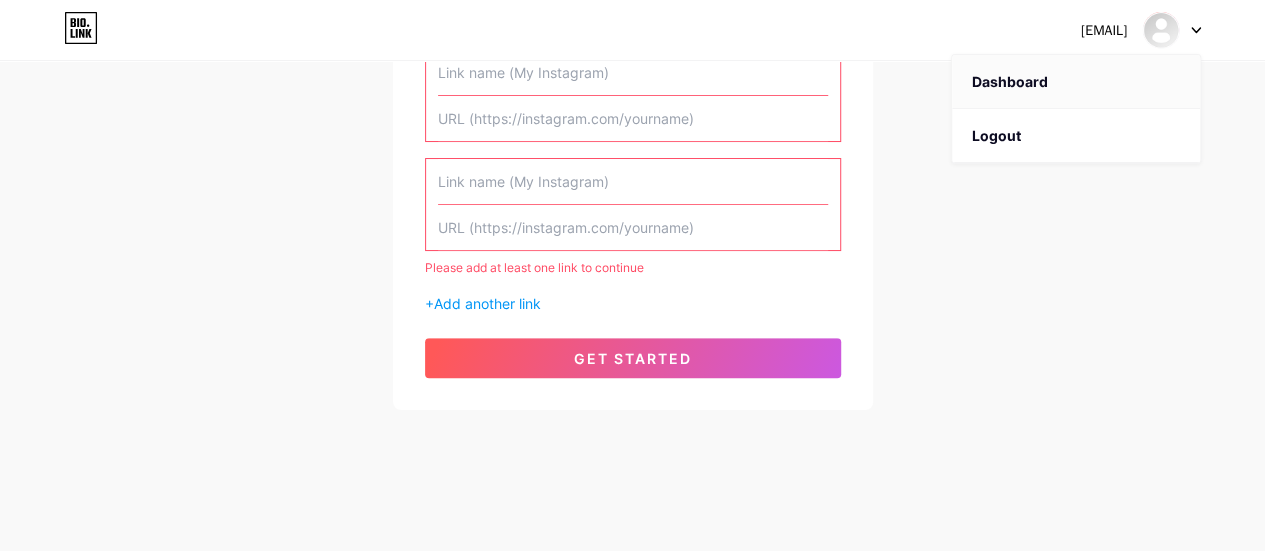 click on "Dashboard" at bounding box center (1076, 82) 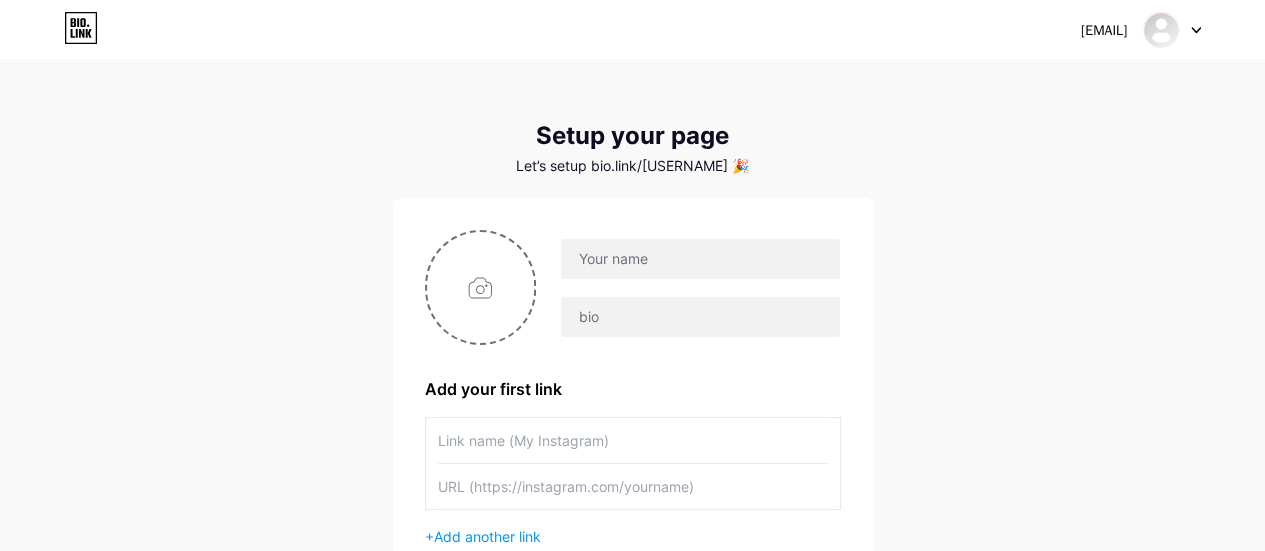 scroll, scrollTop: 0, scrollLeft: 0, axis: both 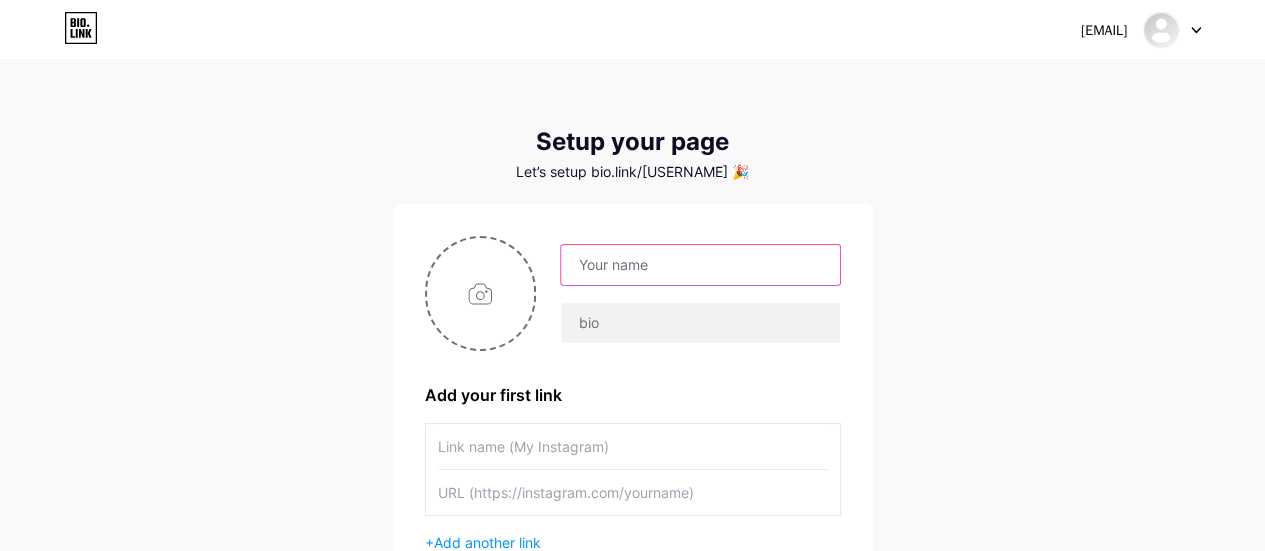 click at bounding box center (700, 265) 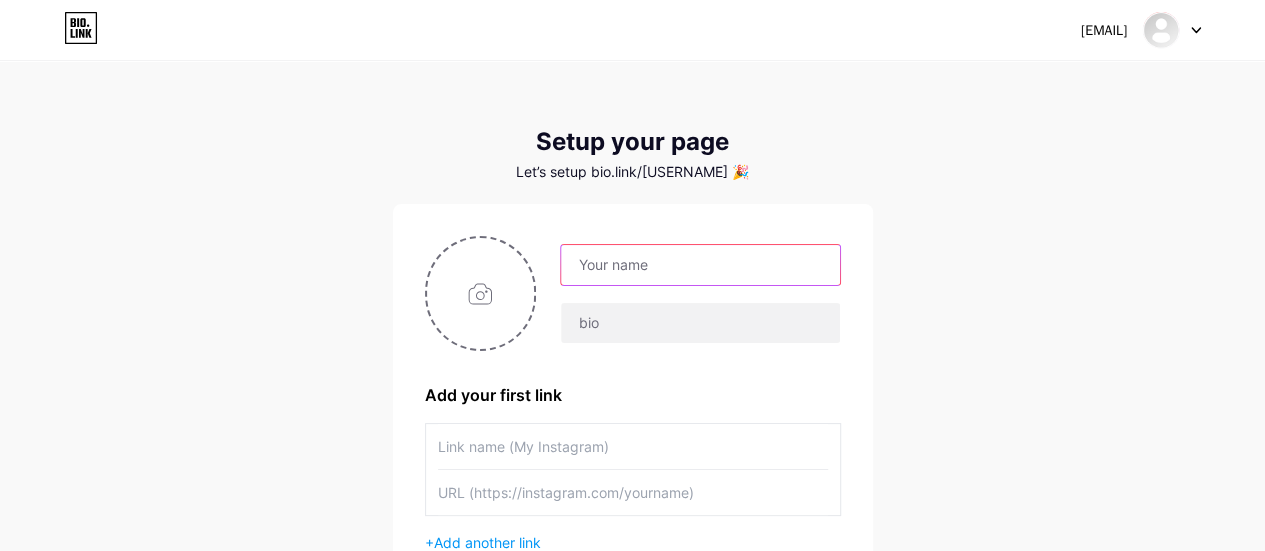 type on "Dchica Essentials" 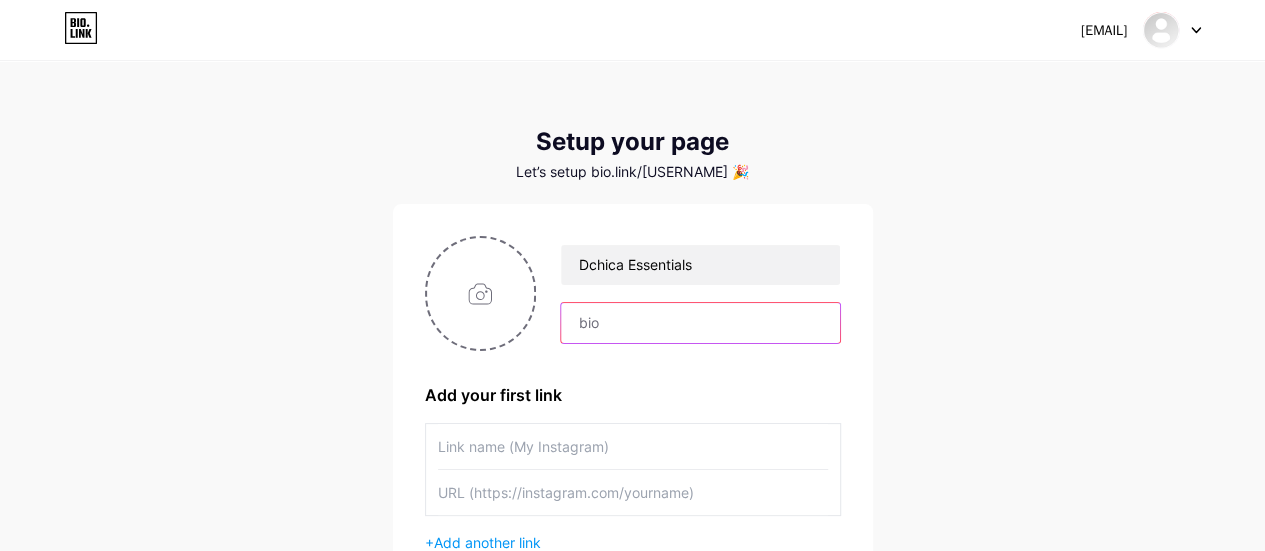 click at bounding box center [700, 323] 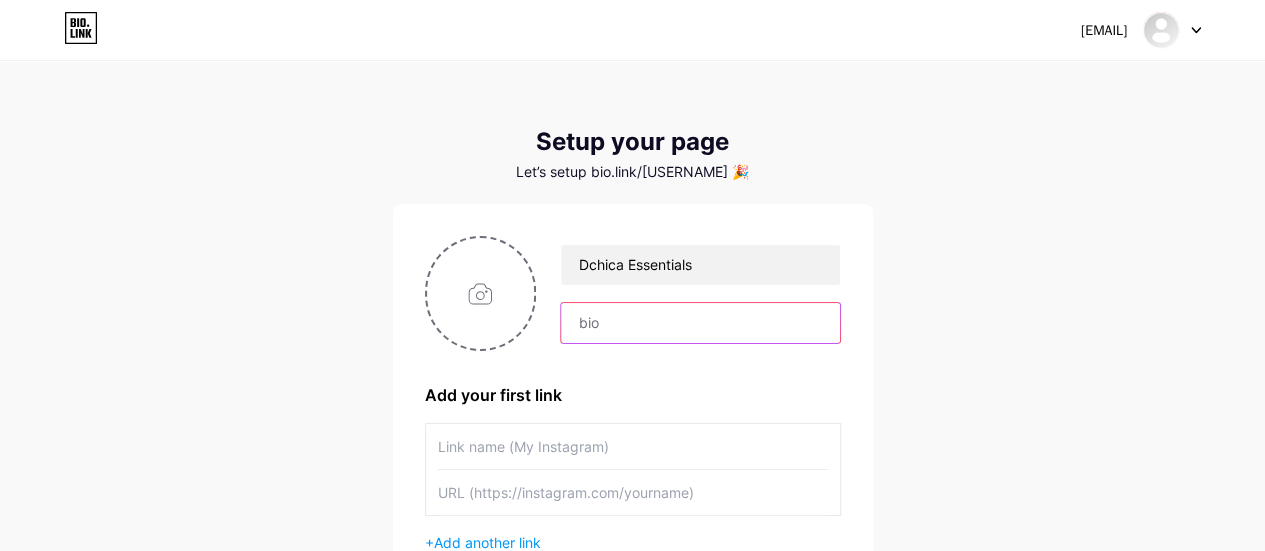type on "D’chica redefines period care with its innovative range of reusable period panties designed especially for girls and women. Made with breathable, skin-friendly fabric and multi-layer leakproof technology, our panties offer 8–10 hours of worry-free protection. No pads, no rashes—just comfort and confidence, whether you're at school, playing sports, or sleeping peacefully. D’chica’s period care collection empowers young girls with products that are gentle, hygienic, and sustainable. Trusted by thousands of mo" 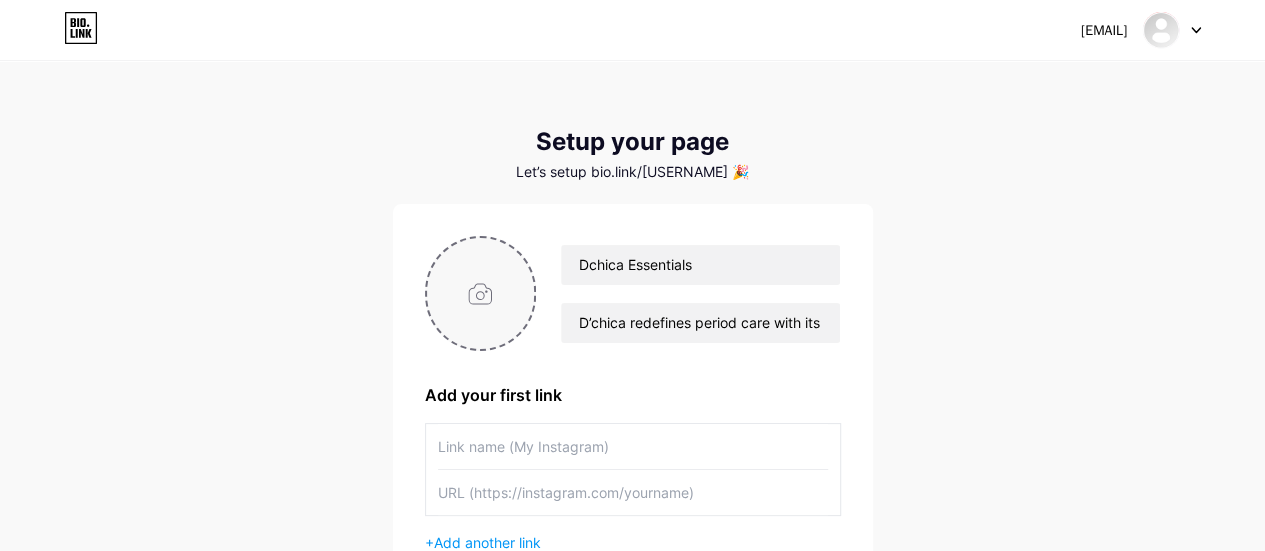 click at bounding box center (481, 293) 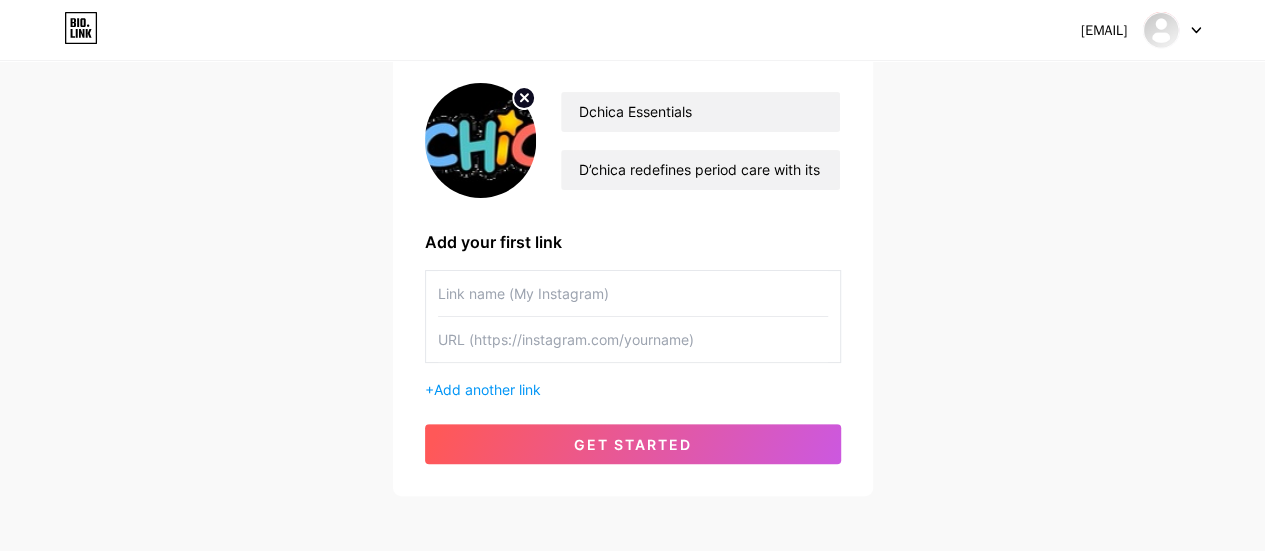 scroll, scrollTop: 154, scrollLeft: 0, axis: vertical 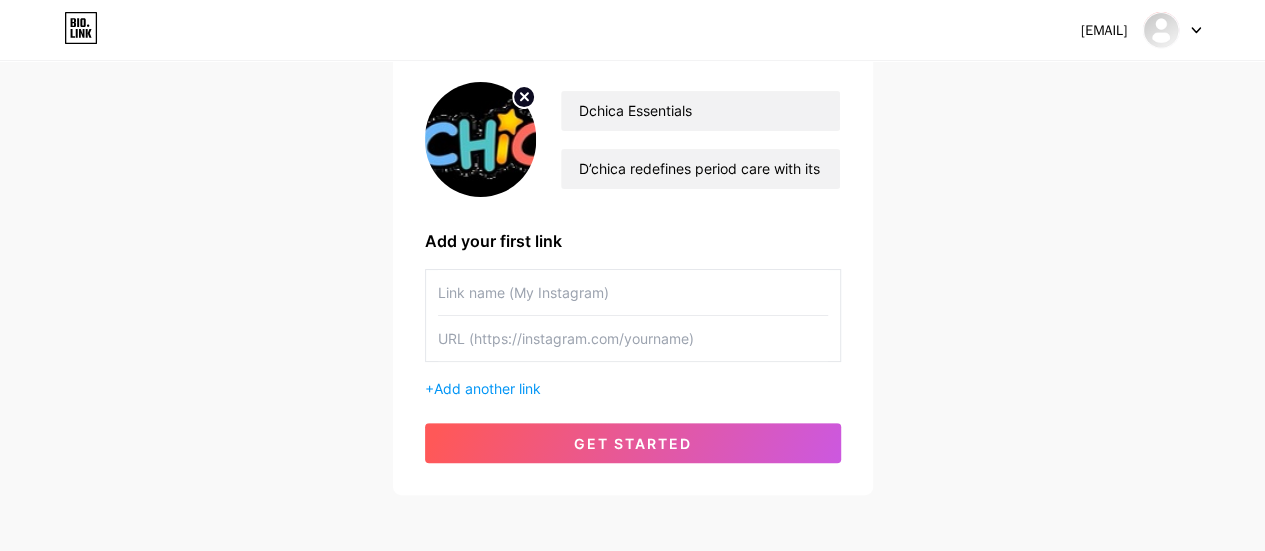 click at bounding box center (633, 292) 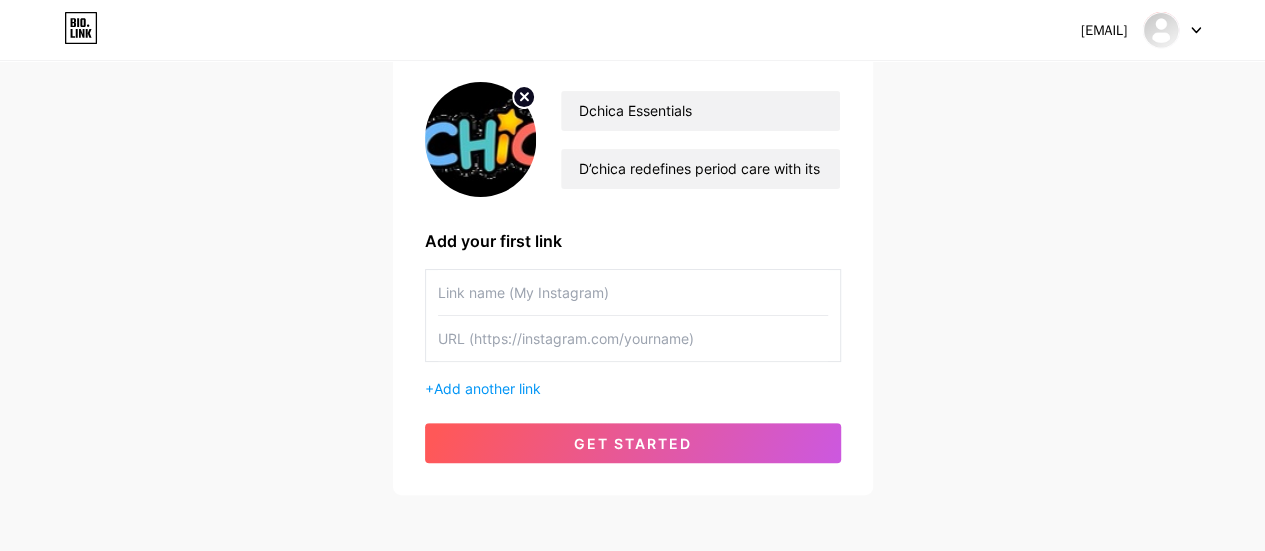 click at bounding box center (633, 292) 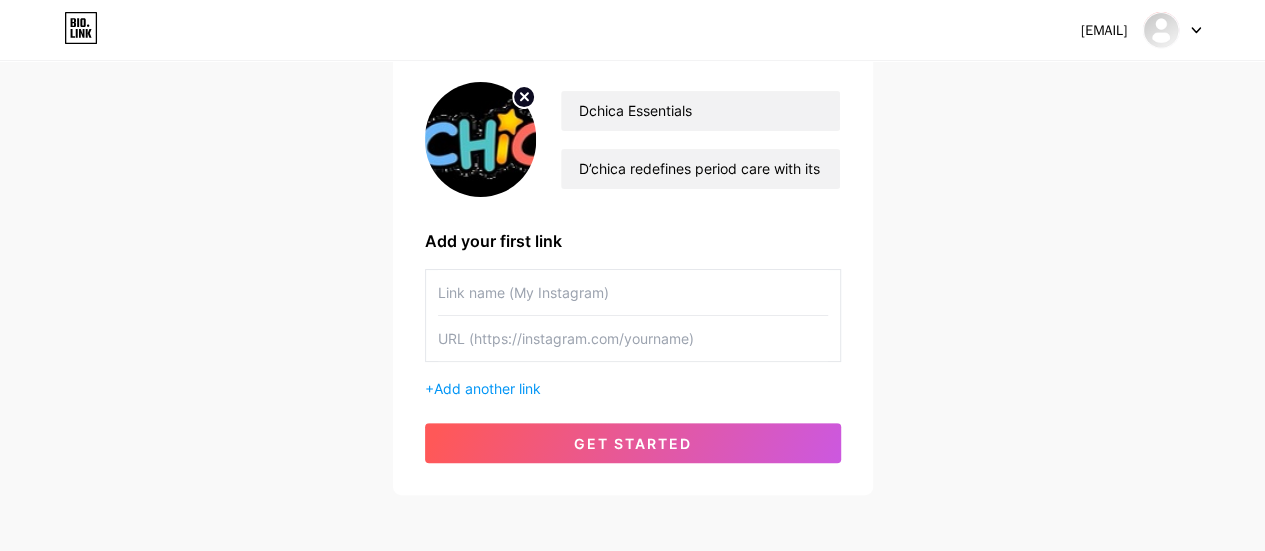 click at bounding box center [633, 292] 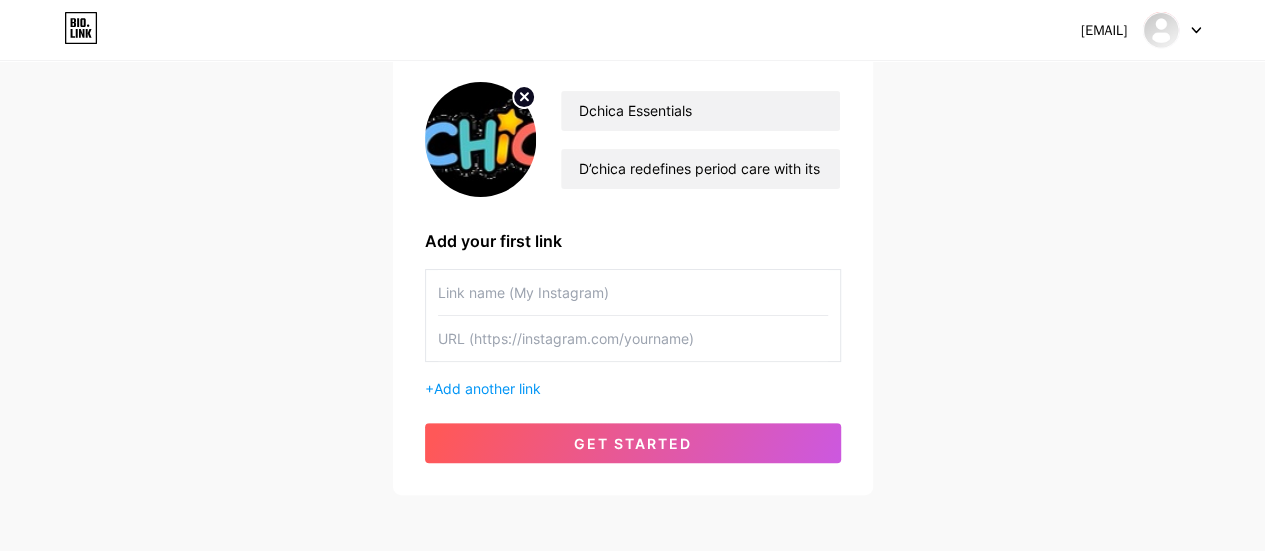 click at bounding box center [633, 292] 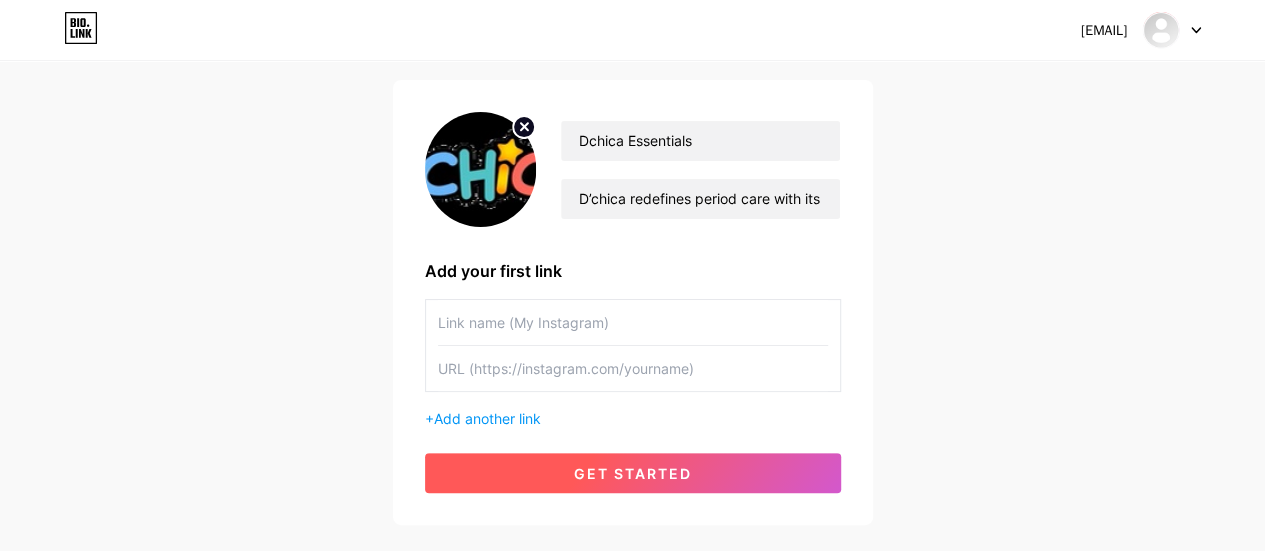 scroll, scrollTop: 240, scrollLeft: 0, axis: vertical 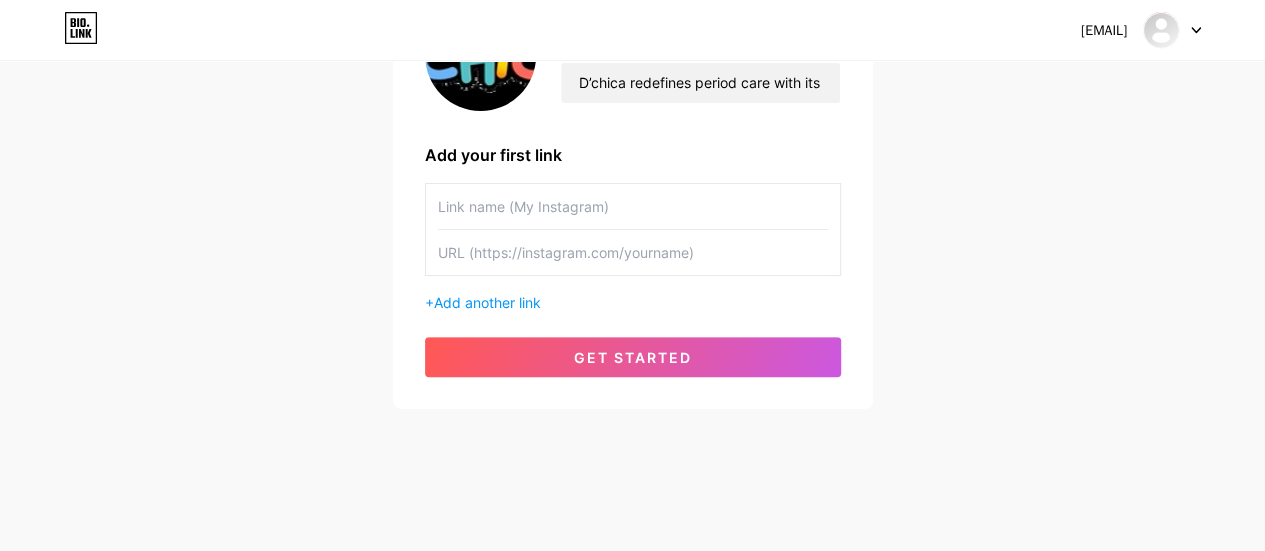 click at bounding box center (633, 206) 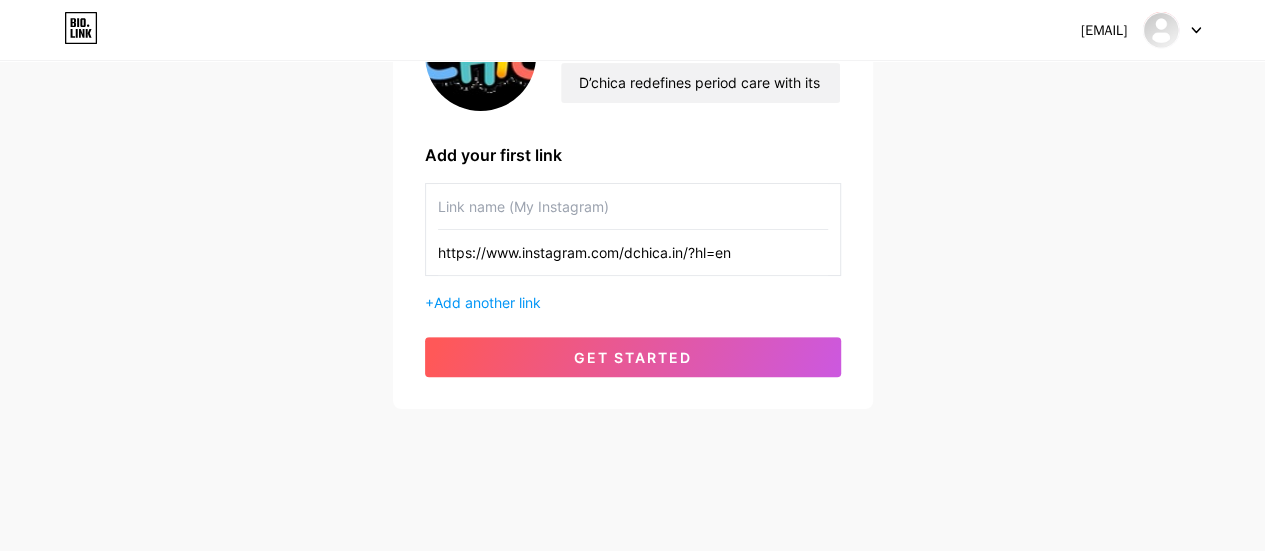type on "https://www.instagram.com/dchica.in/?hl=en" 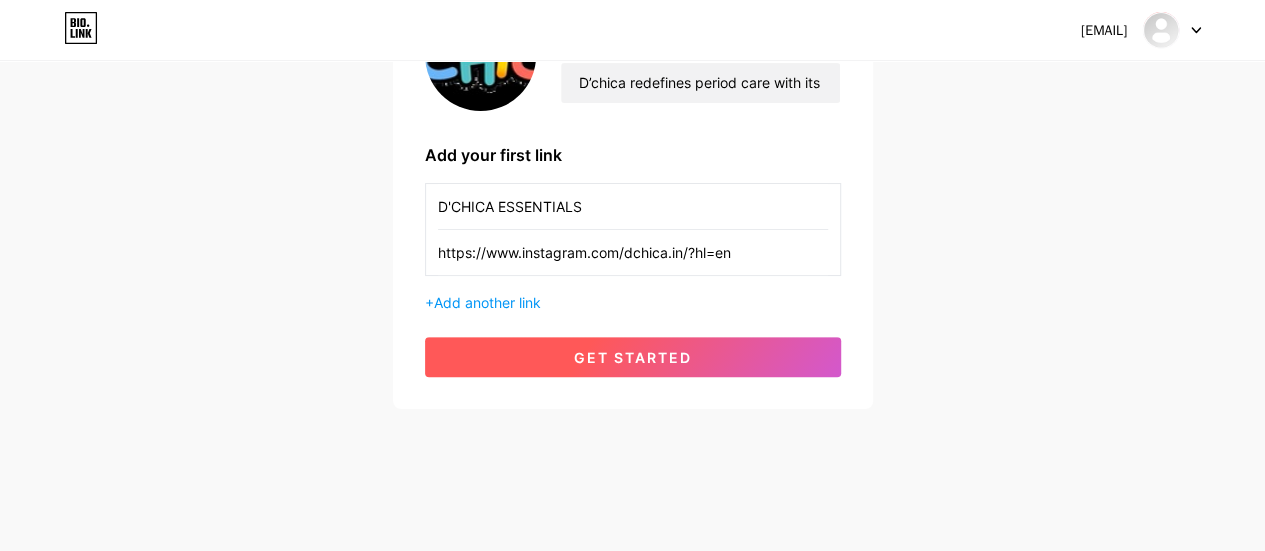 type on "D'CHICA ESSENTIALS" 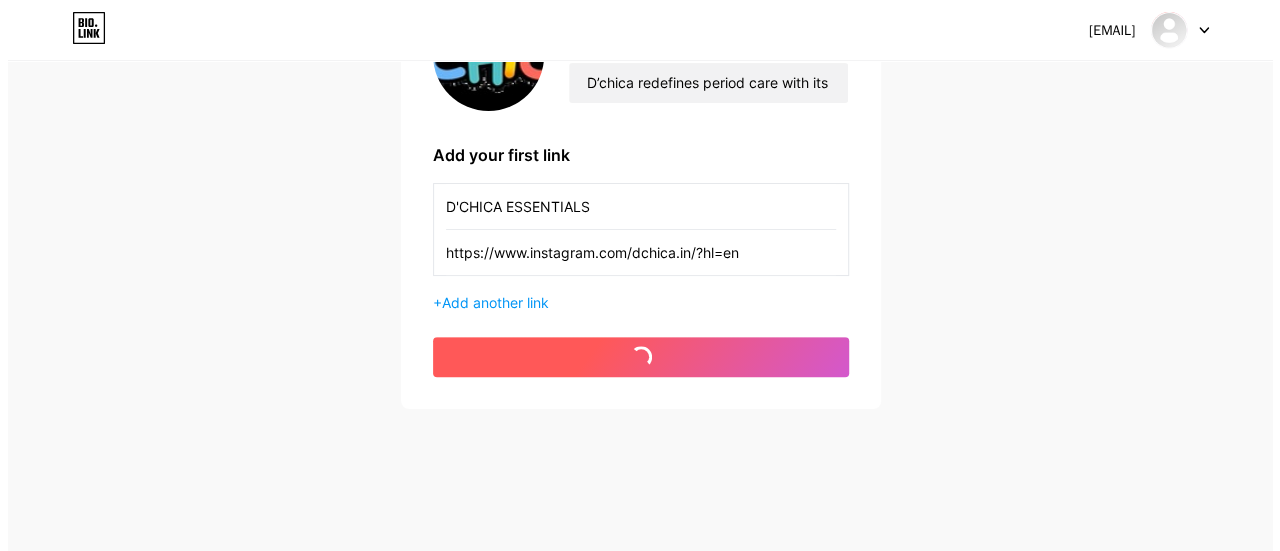 scroll, scrollTop: 0, scrollLeft: 0, axis: both 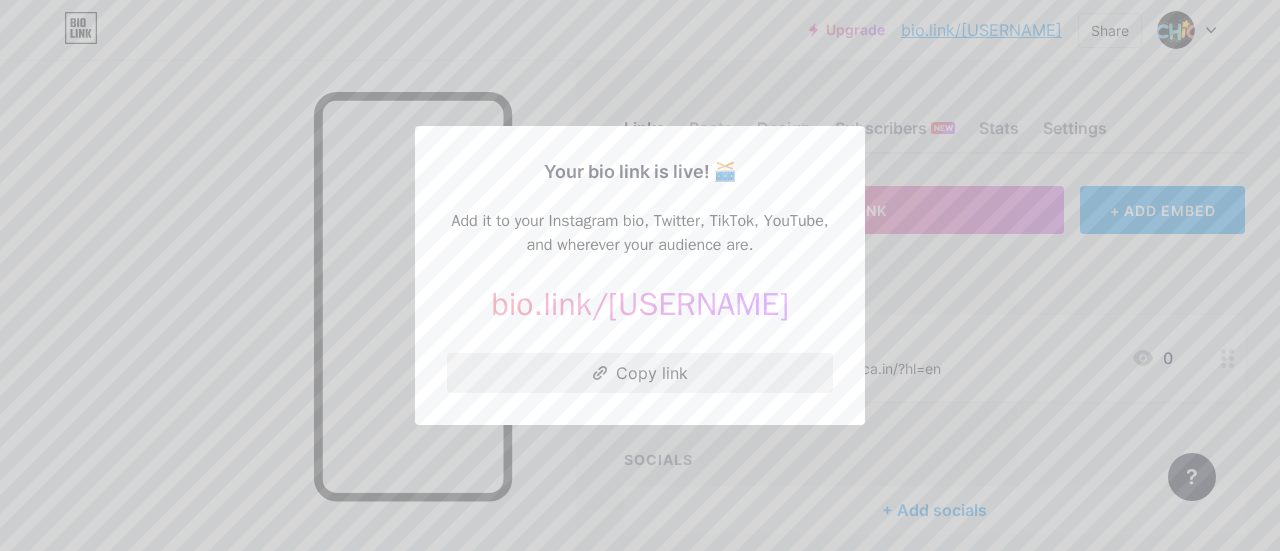 click on "Copy link" at bounding box center [640, 373] 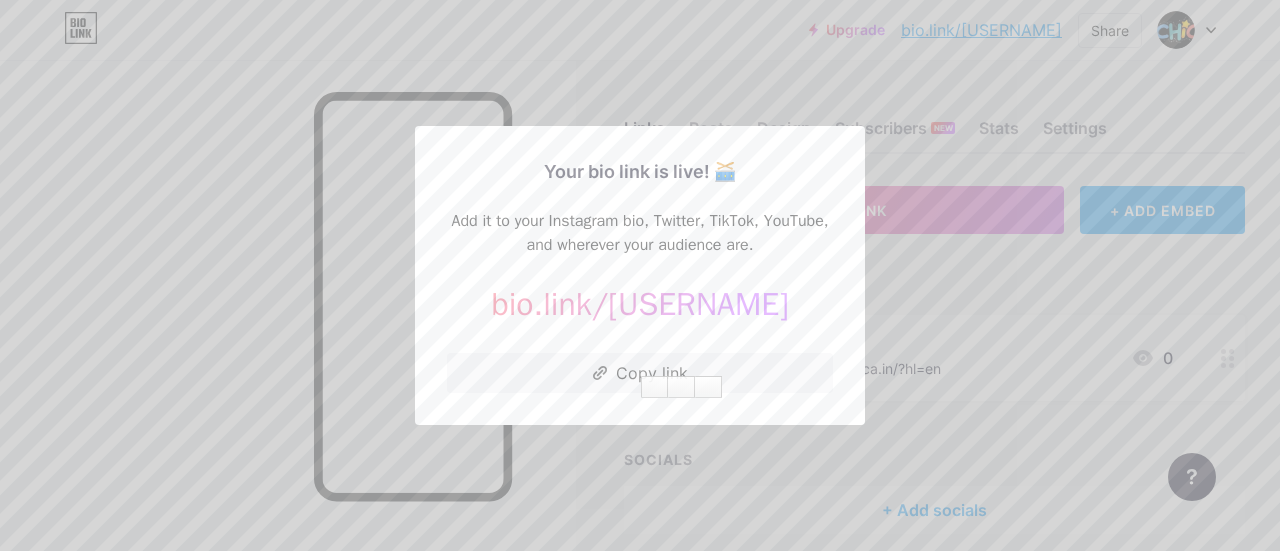 drag, startPoint x: 978, startPoint y: 307, endPoint x: 972, endPoint y: 287, distance: 20.880613 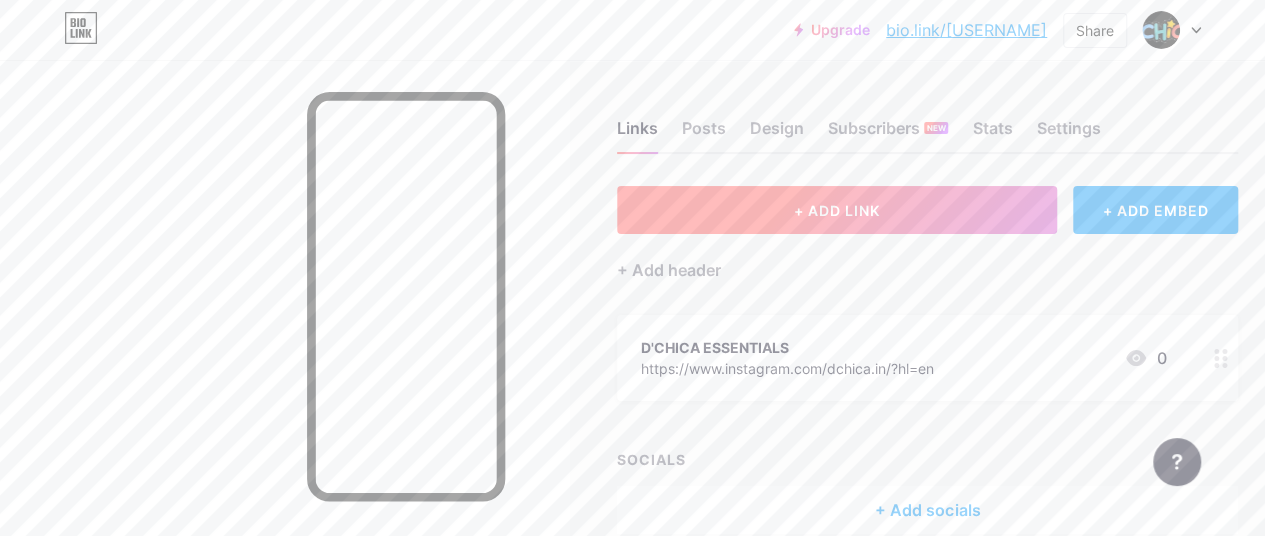 click on "+ ADD LINK" at bounding box center [837, 210] 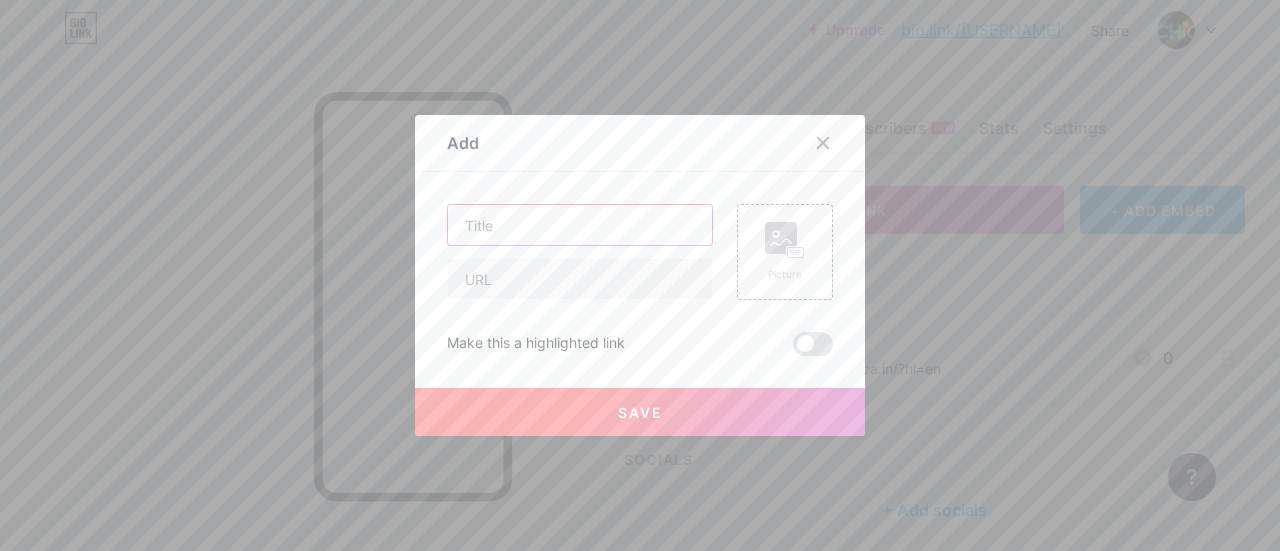click at bounding box center (580, 225) 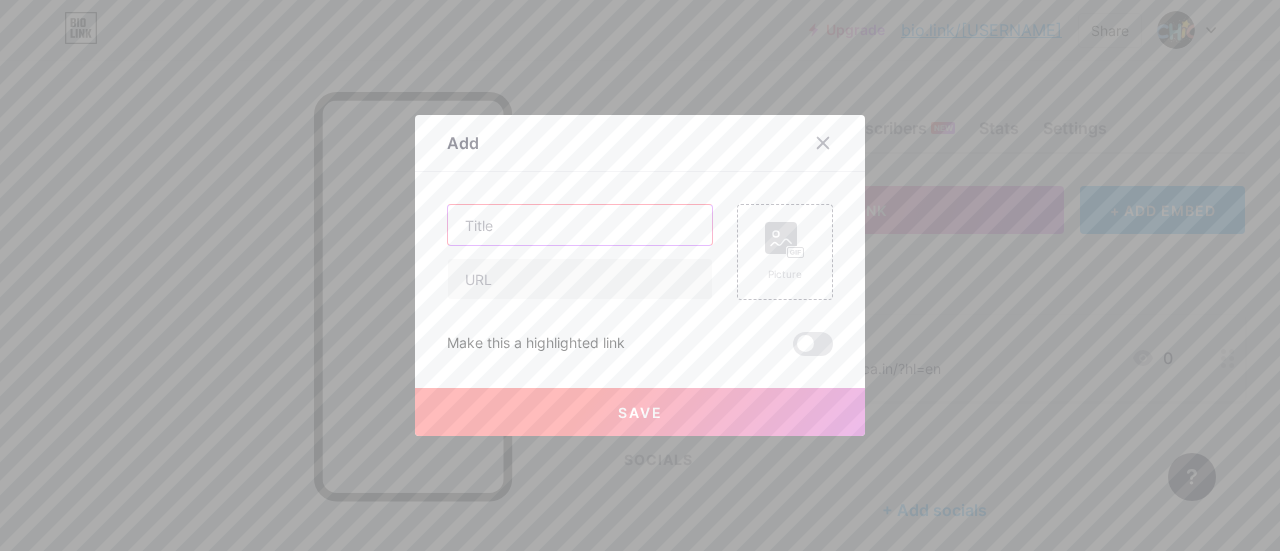 paste on "D’chica Period Panties – Comfortable & Reusable Protection for Girls" 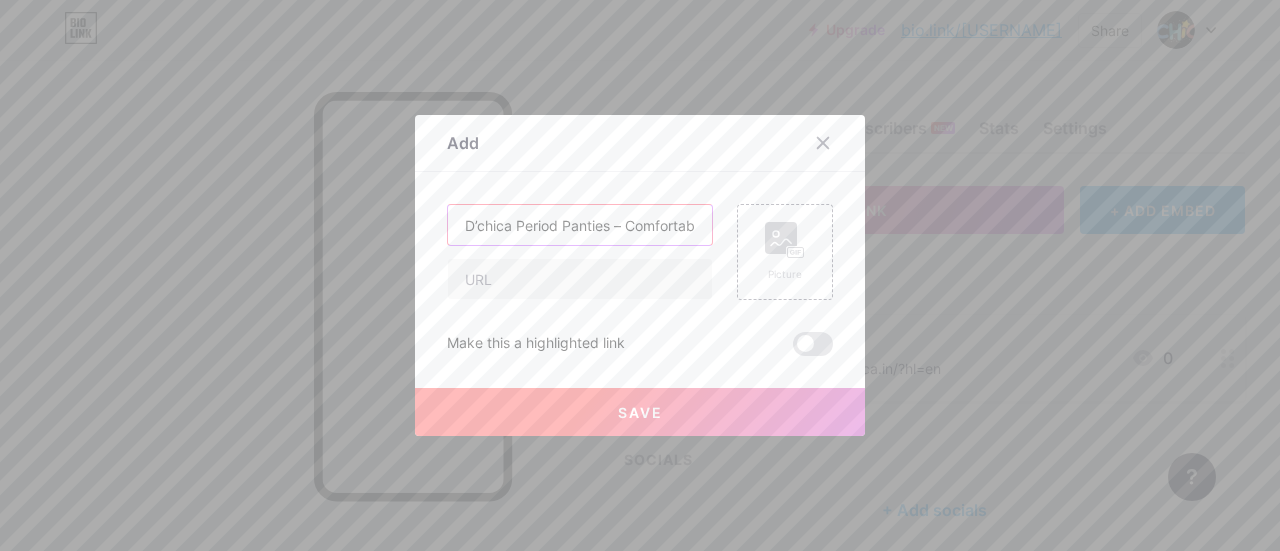 scroll, scrollTop: 0, scrollLeft: 218, axis: horizontal 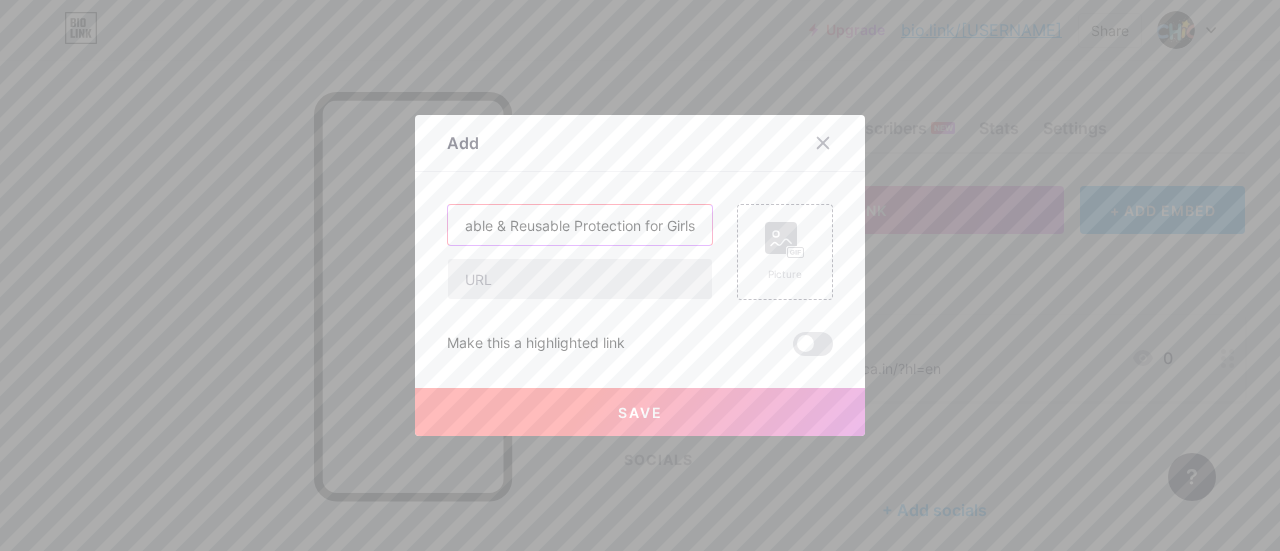 type on "D’chica Period Panties – Comfortable & Reusable Protection for Girls" 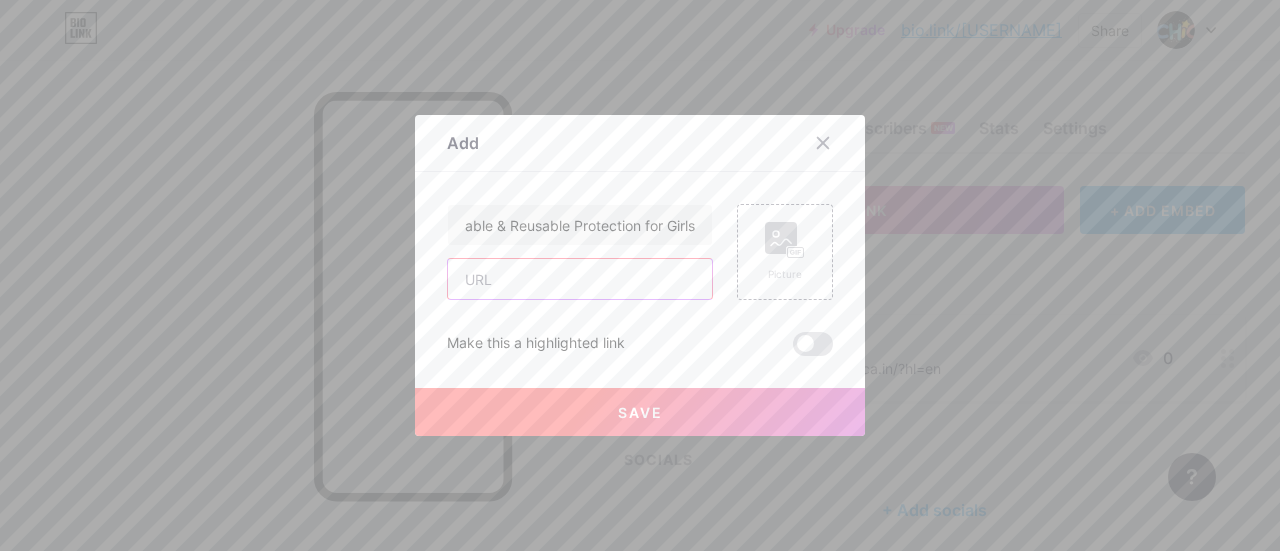 scroll, scrollTop: 0, scrollLeft: 0, axis: both 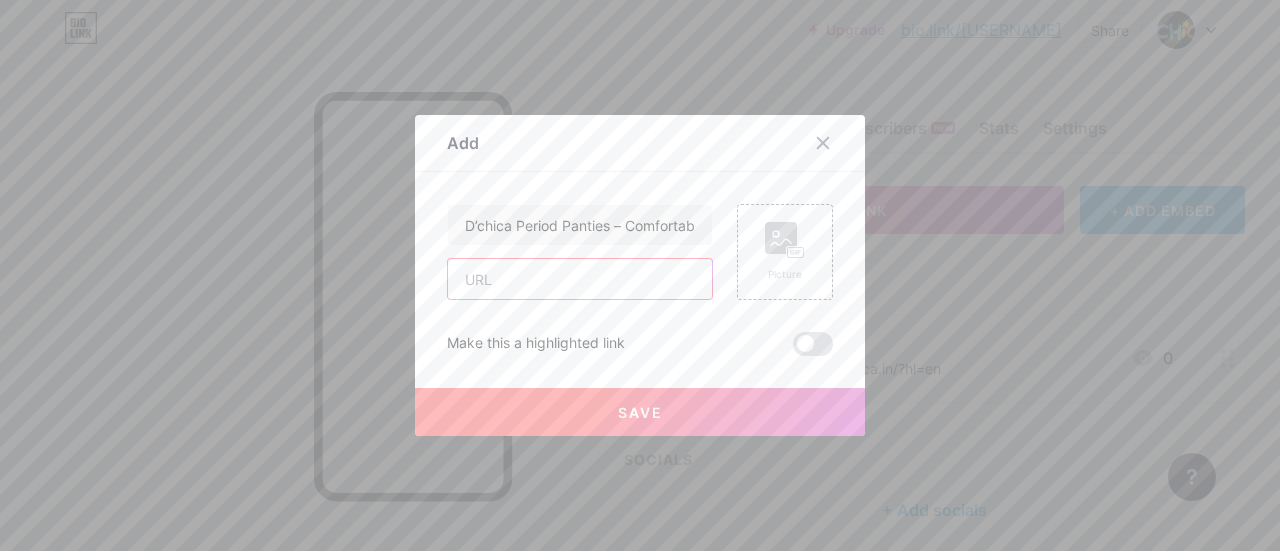 click at bounding box center (580, 279) 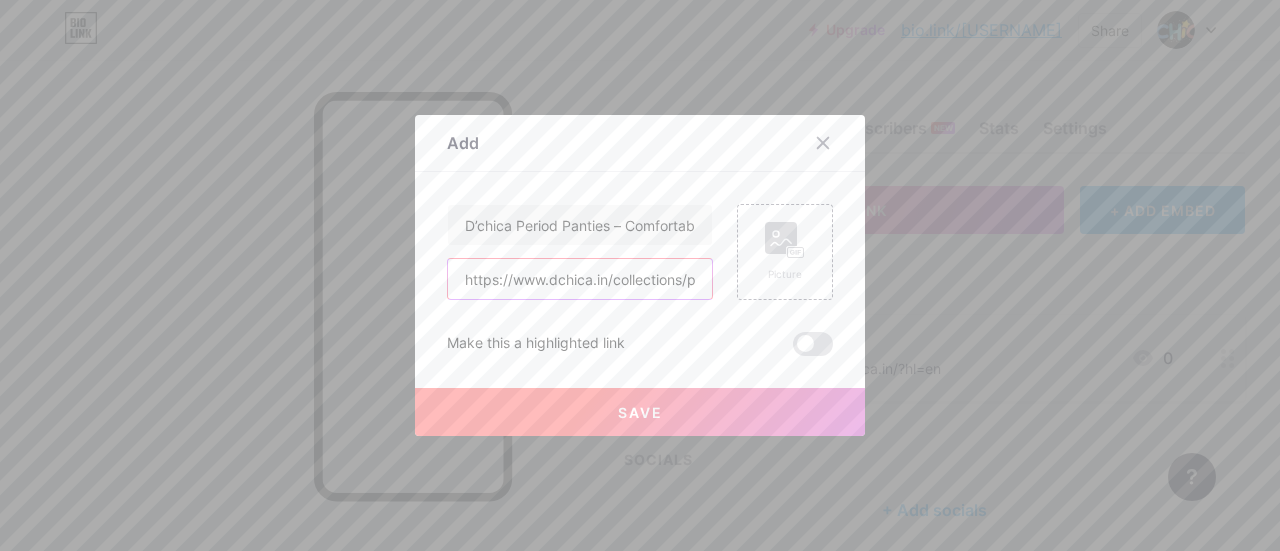 scroll, scrollTop: 0, scrollLeft: 175, axis: horizontal 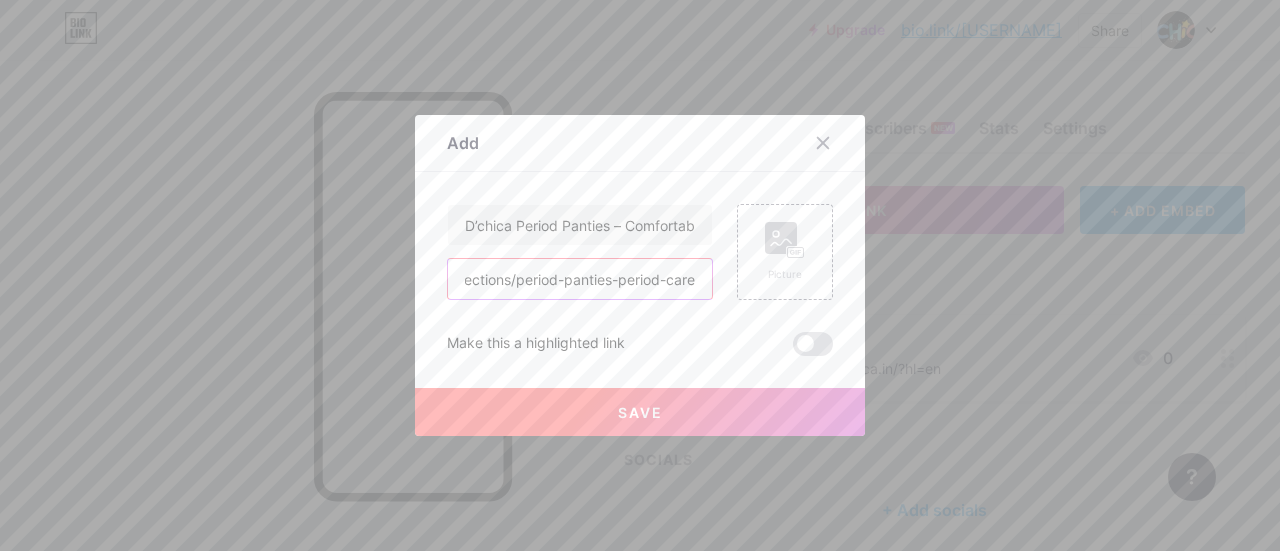 type on "https://www.dchica.in/collections/period-panties-period-care" 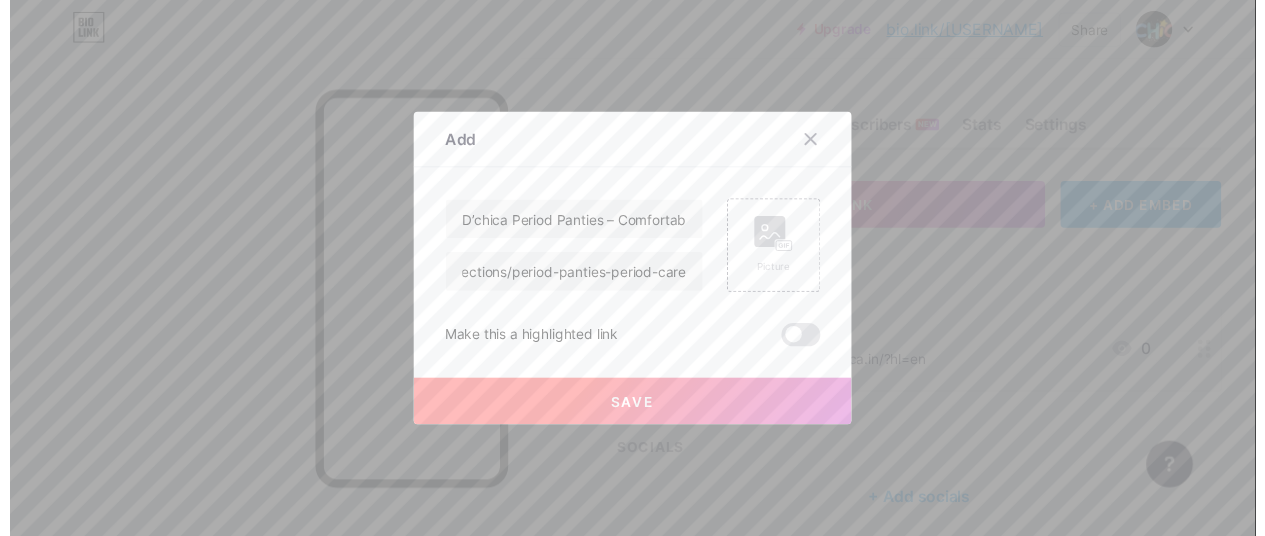 scroll, scrollTop: 0, scrollLeft: 0, axis: both 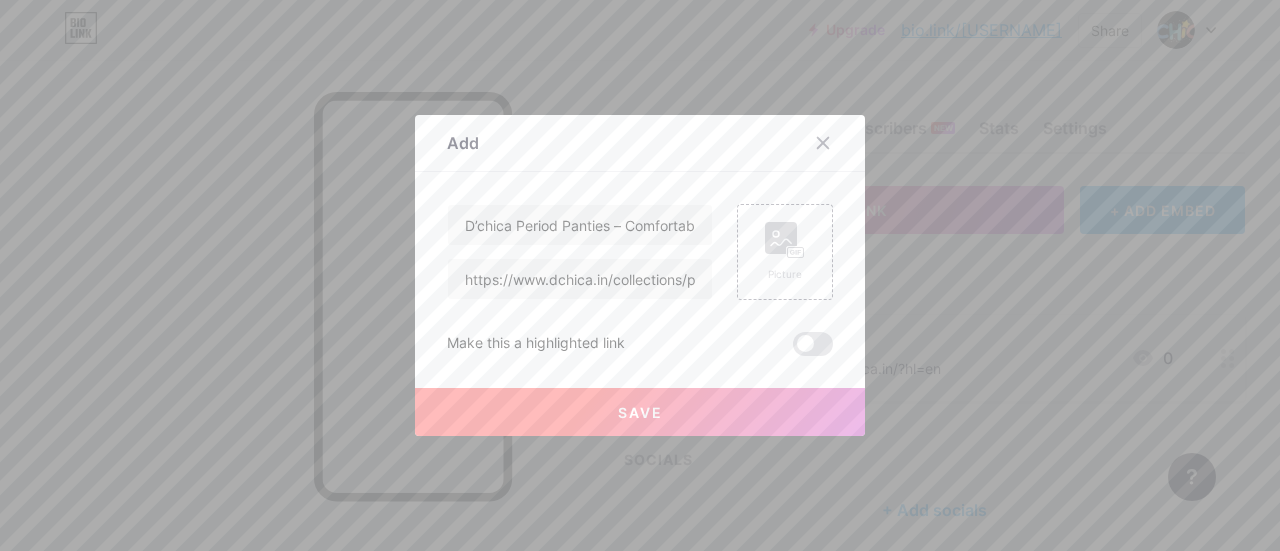 click on "Save" at bounding box center (640, 412) 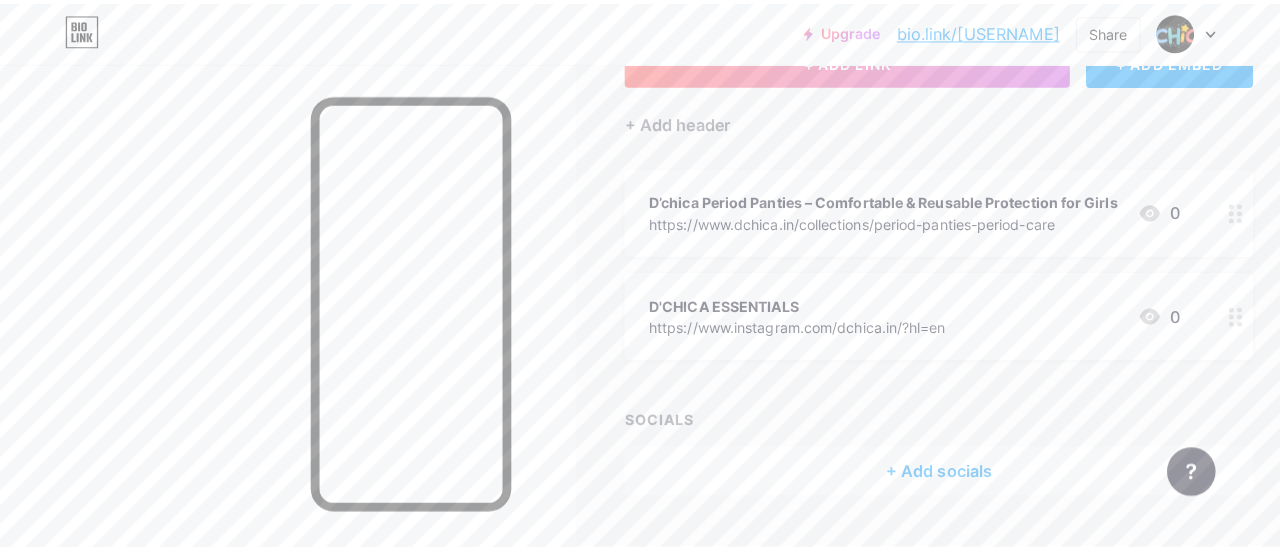 scroll, scrollTop: 152, scrollLeft: 0, axis: vertical 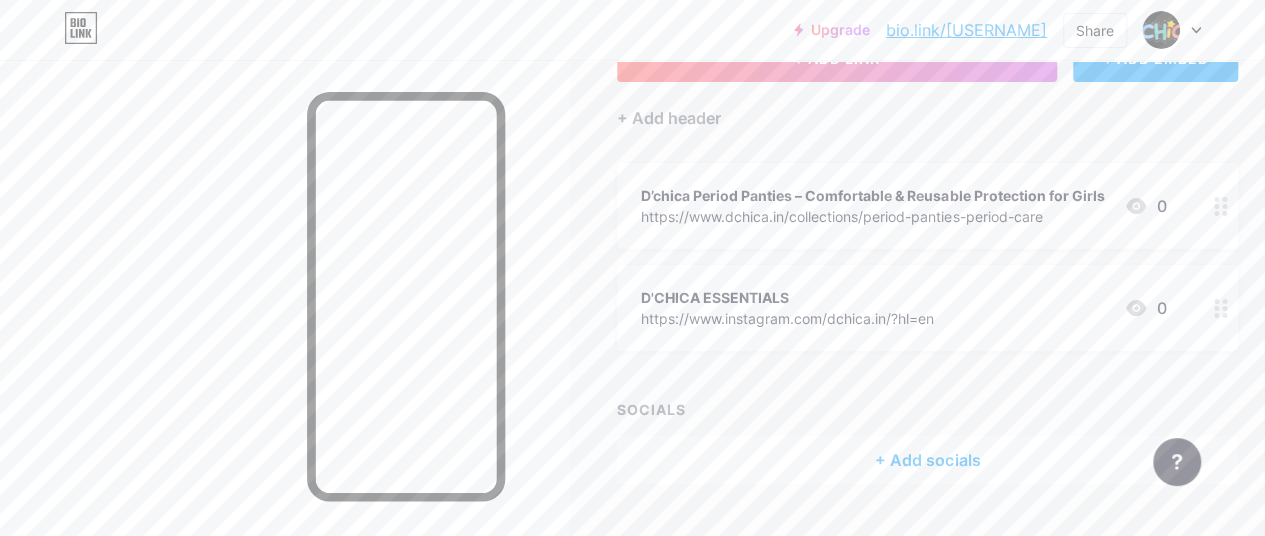 click on "D’chica Period Panties – Comfortable & Reusable Protection for Girls" at bounding box center [872, 195] 